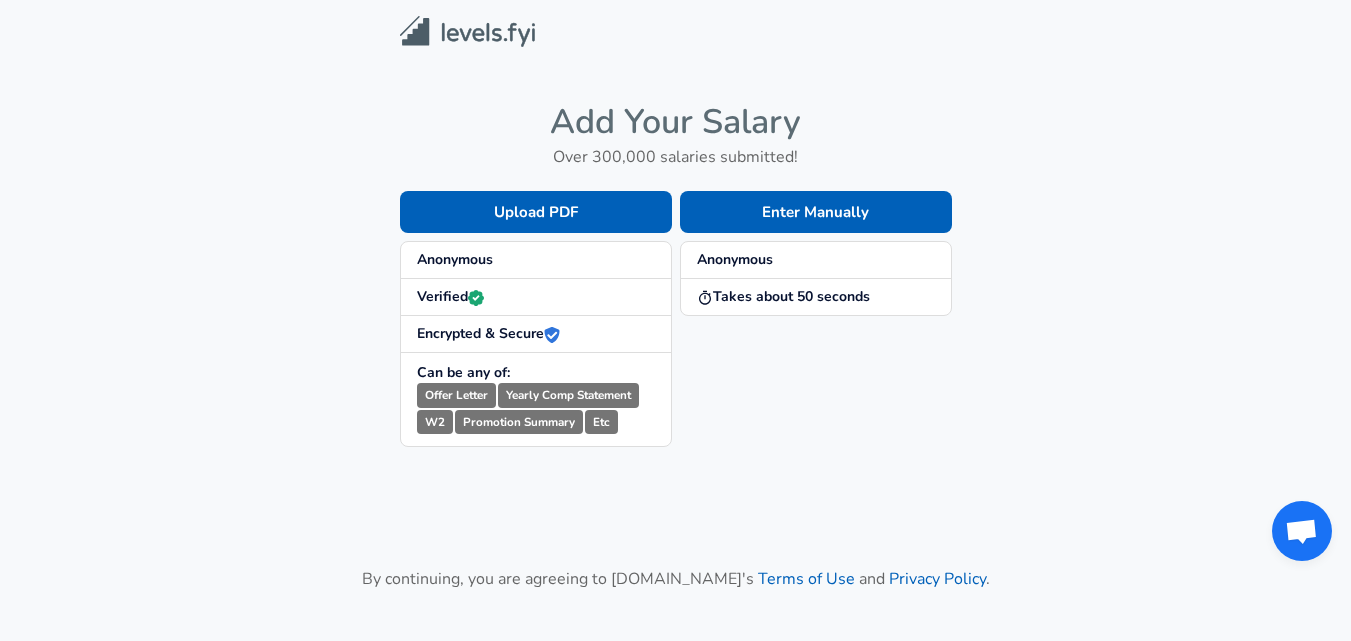 scroll, scrollTop: 0, scrollLeft: 0, axis: both 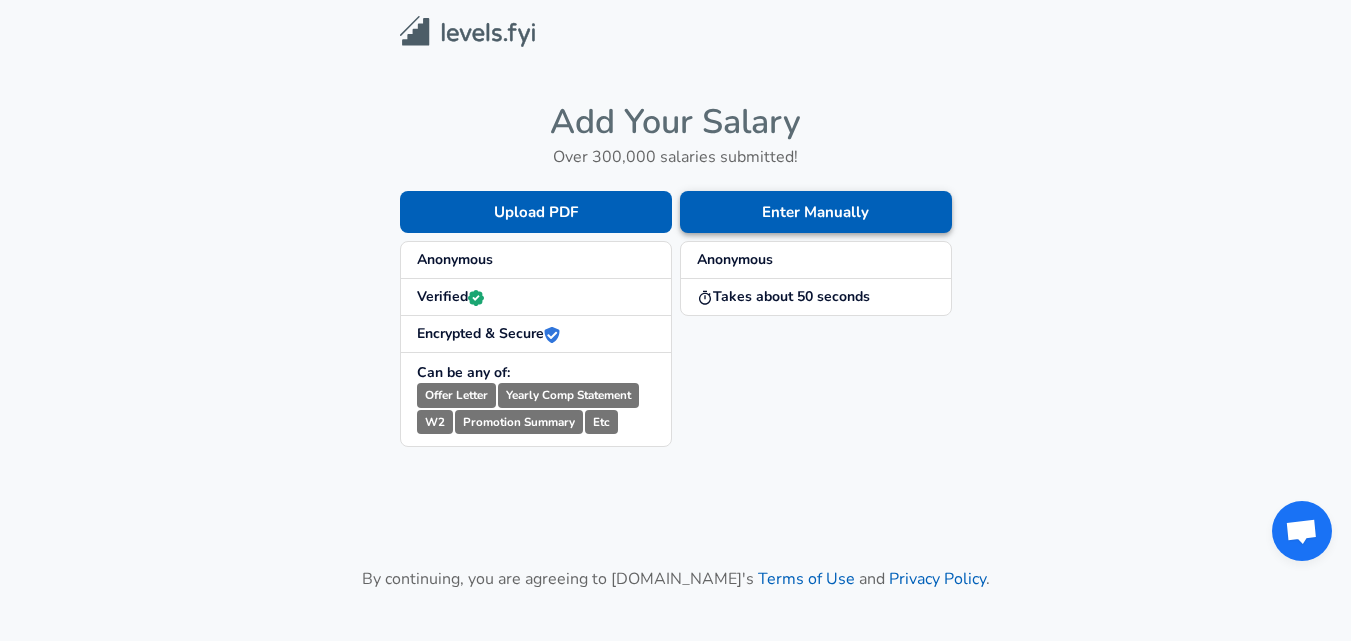 click on "Enter Manually" at bounding box center (816, 212) 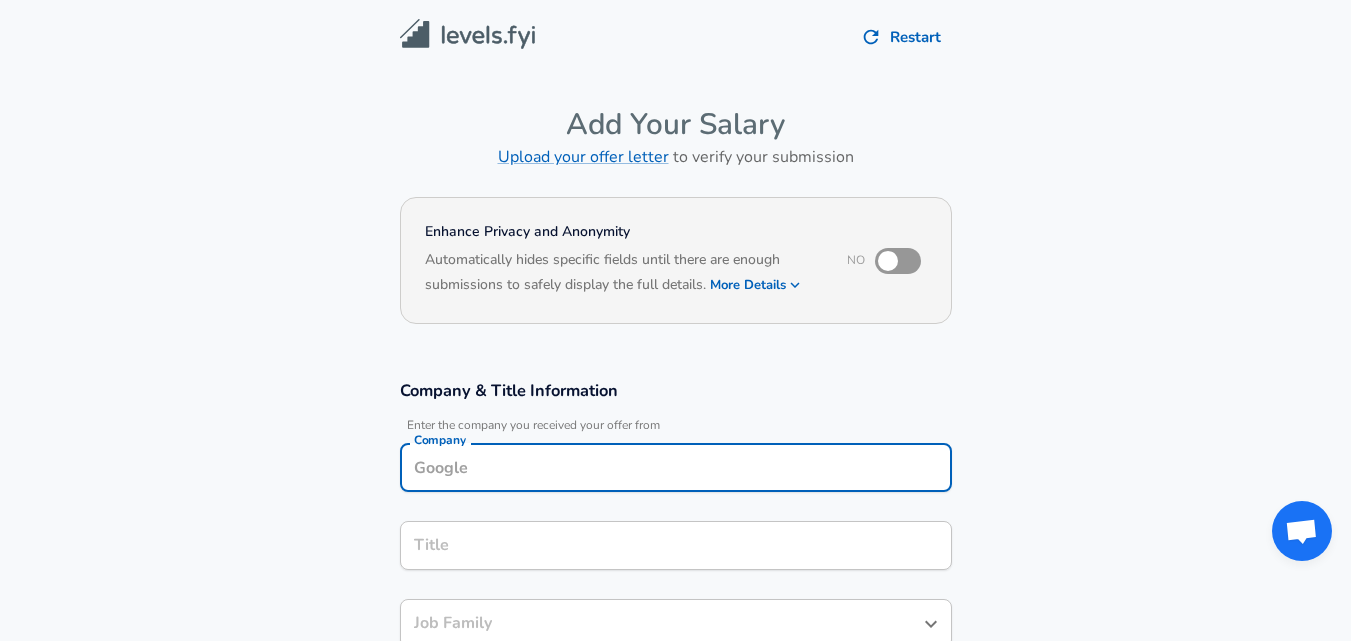 scroll, scrollTop: 20, scrollLeft: 0, axis: vertical 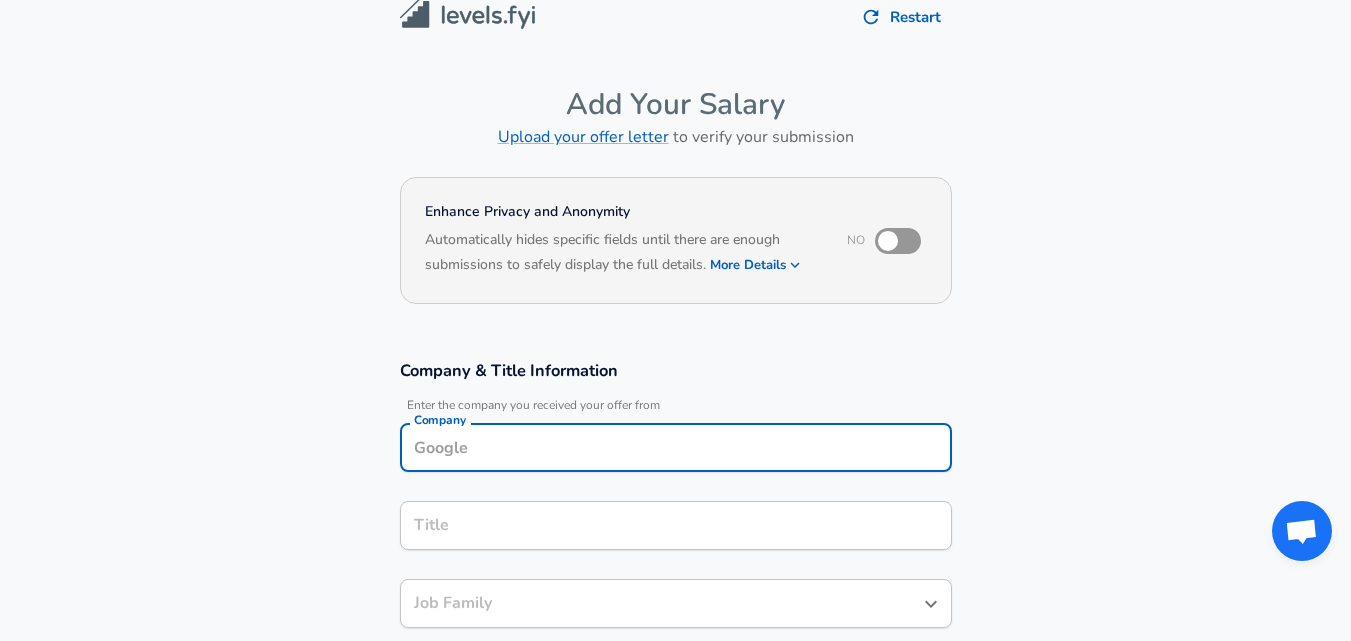 click on "Company" at bounding box center (676, 447) 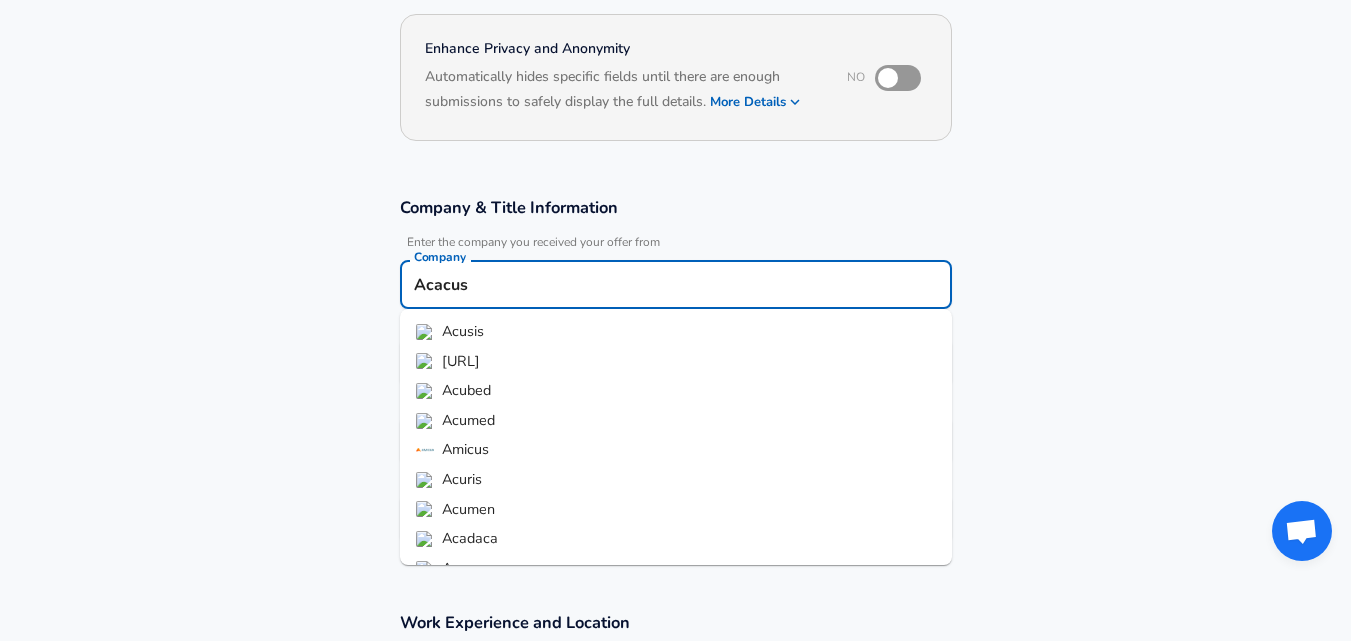 scroll, scrollTop: 187, scrollLeft: 0, axis: vertical 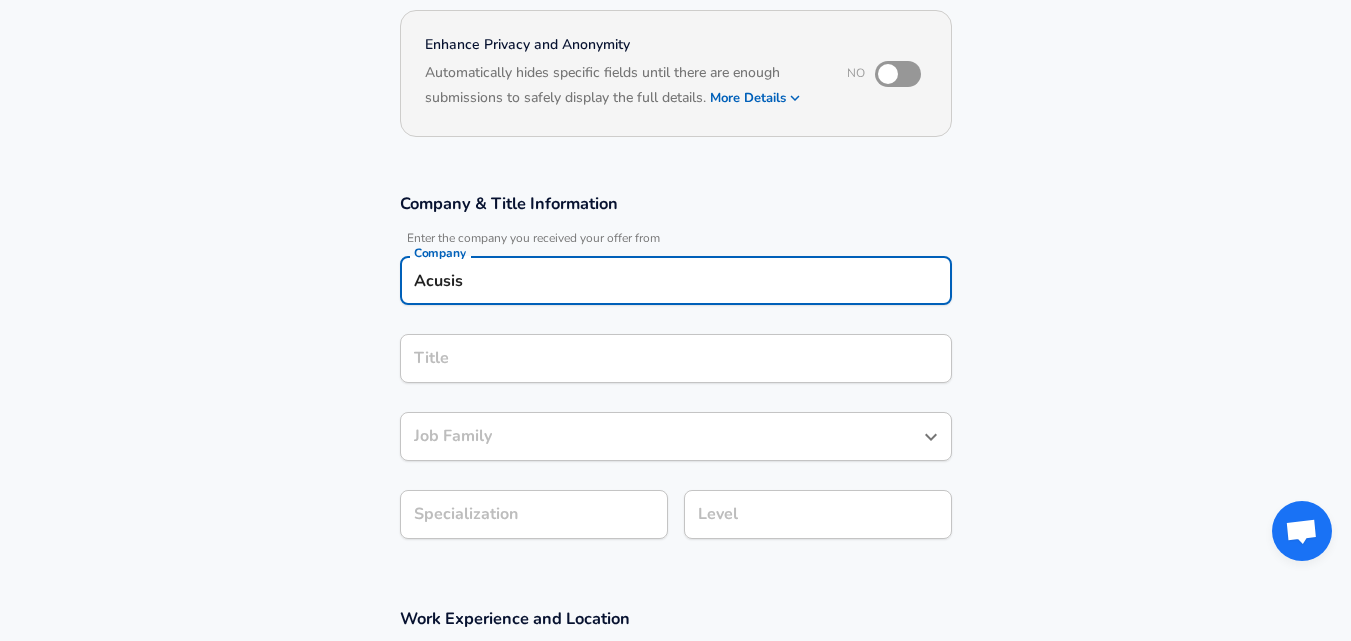 type on "Acusis" 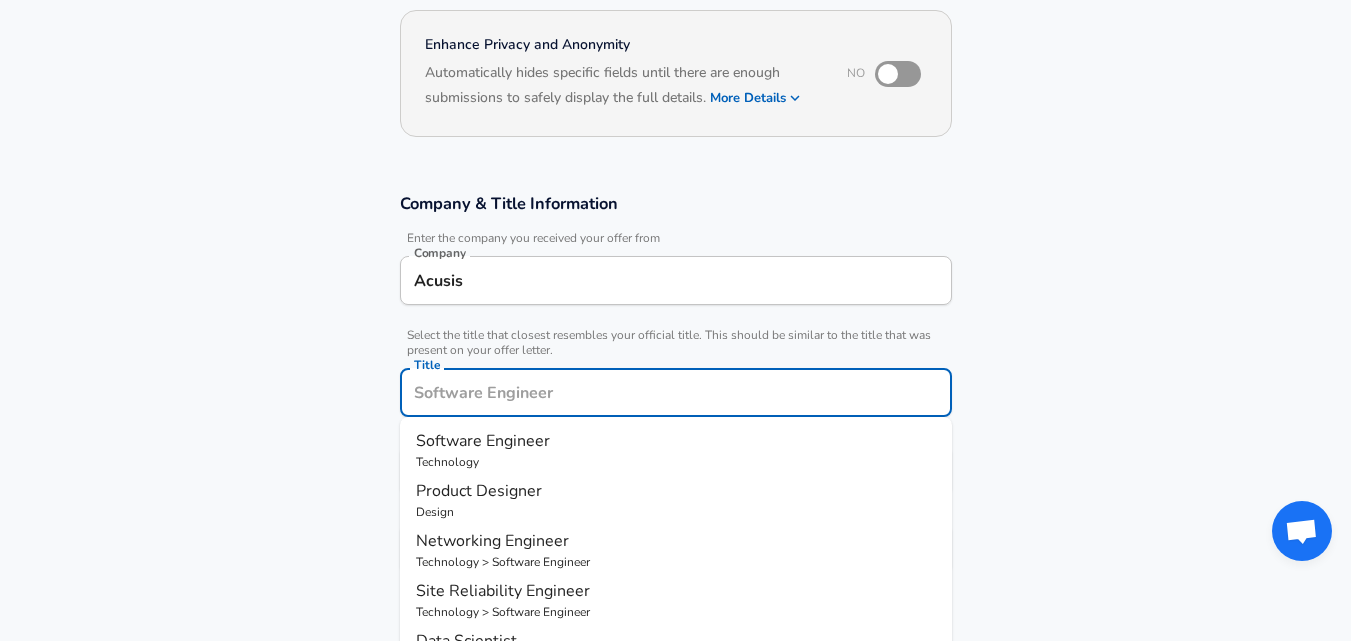 click on "Title" at bounding box center (676, 392) 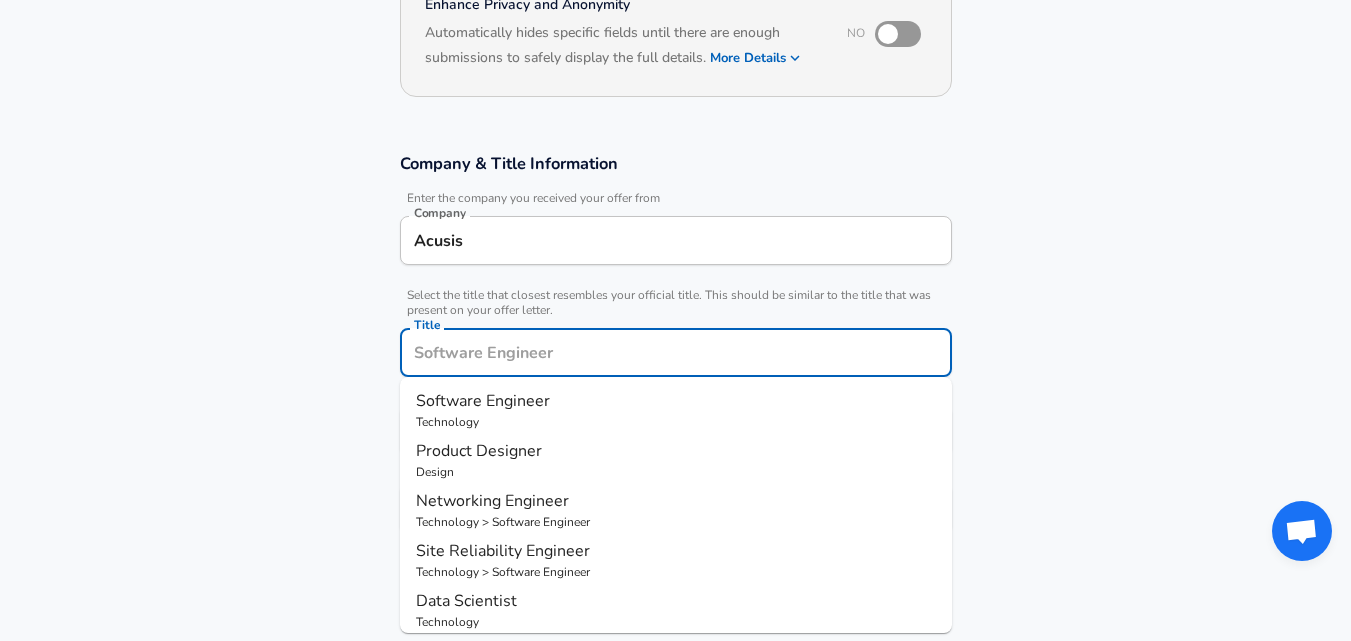 click on "Software Engineer" at bounding box center [483, 401] 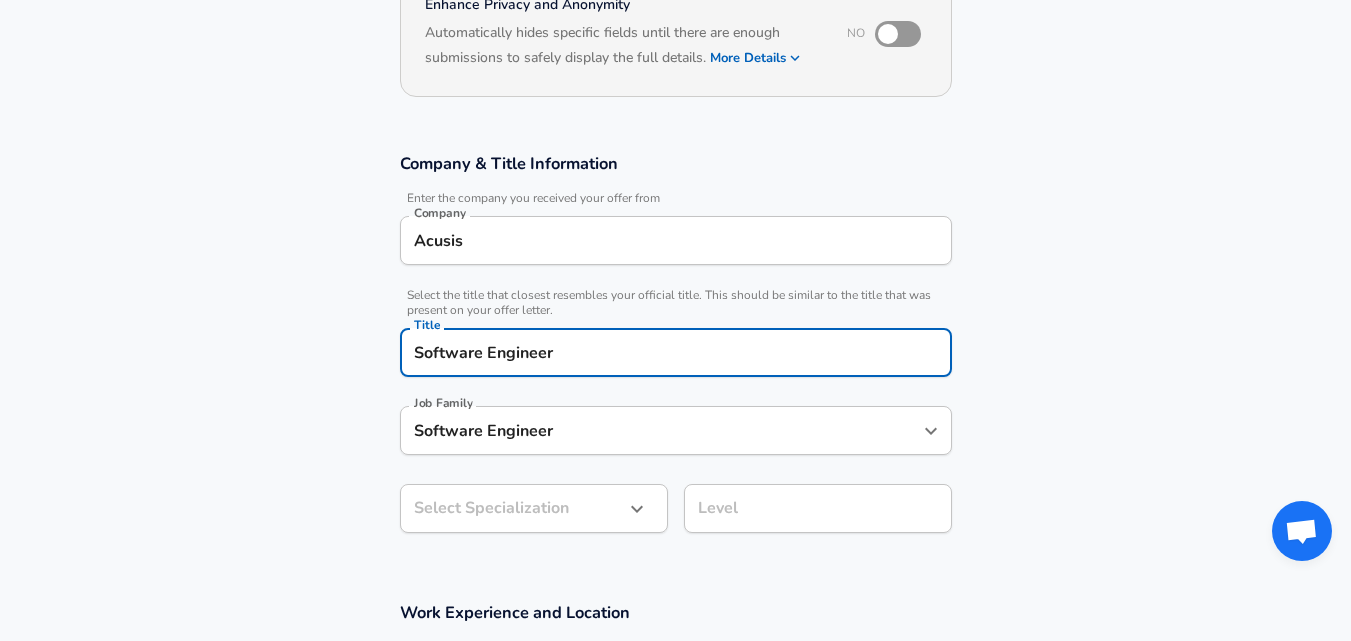 click on "Restart Add Your Salary Upload your offer letter   to verify your submission Enhance Privacy and Anonymity No Automatically hides specific fields until there are enough submissions to safely display the full details.   More Details Based on your submission and the data points that we have already collected, we will automatically hide and anonymize specific fields if there aren't enough data points to remain sufficiently anonymous. Company & Title Information   Enter the company you received your offer from Company Acusis Company   Select the title that closest resembles your official title. This should be similar to the title that was present on your offer letter. Title Software Engineer Title Job Family Software Engineer Job Family Select Specialization ​ Select Specialization Level Level Work Experience and Location These compensation details are from the perspective of a: New Offer Employee Submit Salary By continuing, you are agreeing to [DOMAIN_NAME][PERSON_NAME]'s   Terms of Use   and   Privacy Policy . © 2017 -" at bounding box center (675, 93) 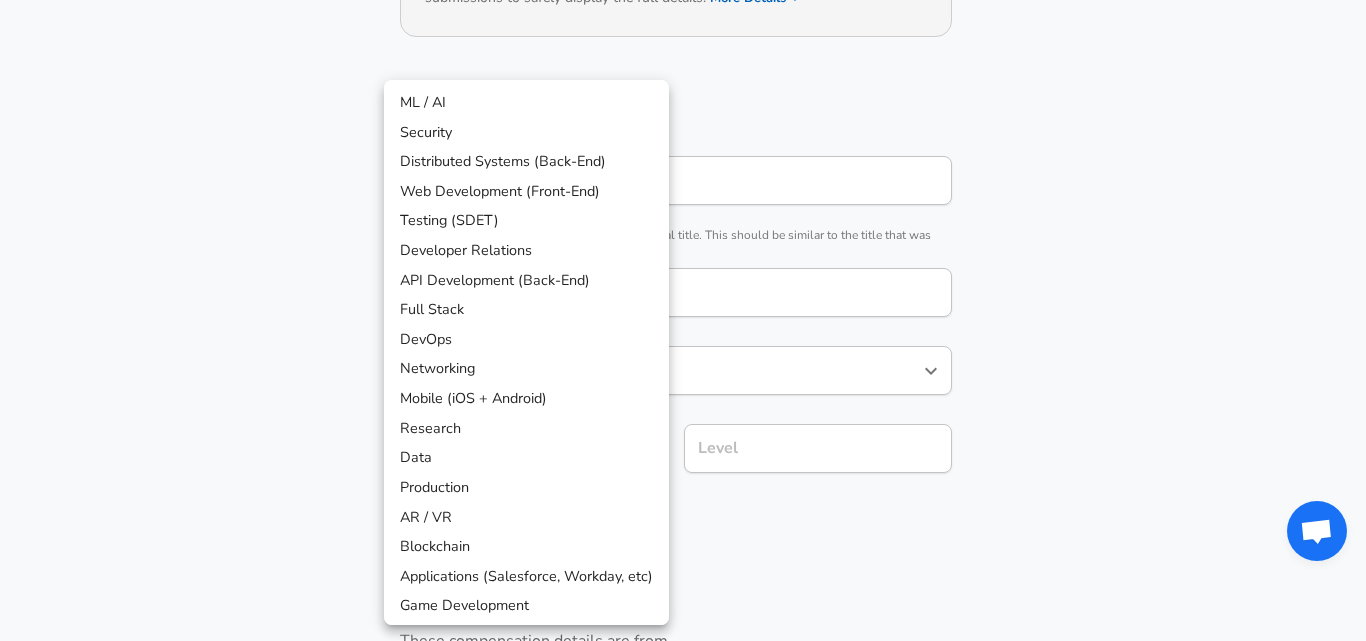click on "ML / AI" at bounding box center (526, 103) 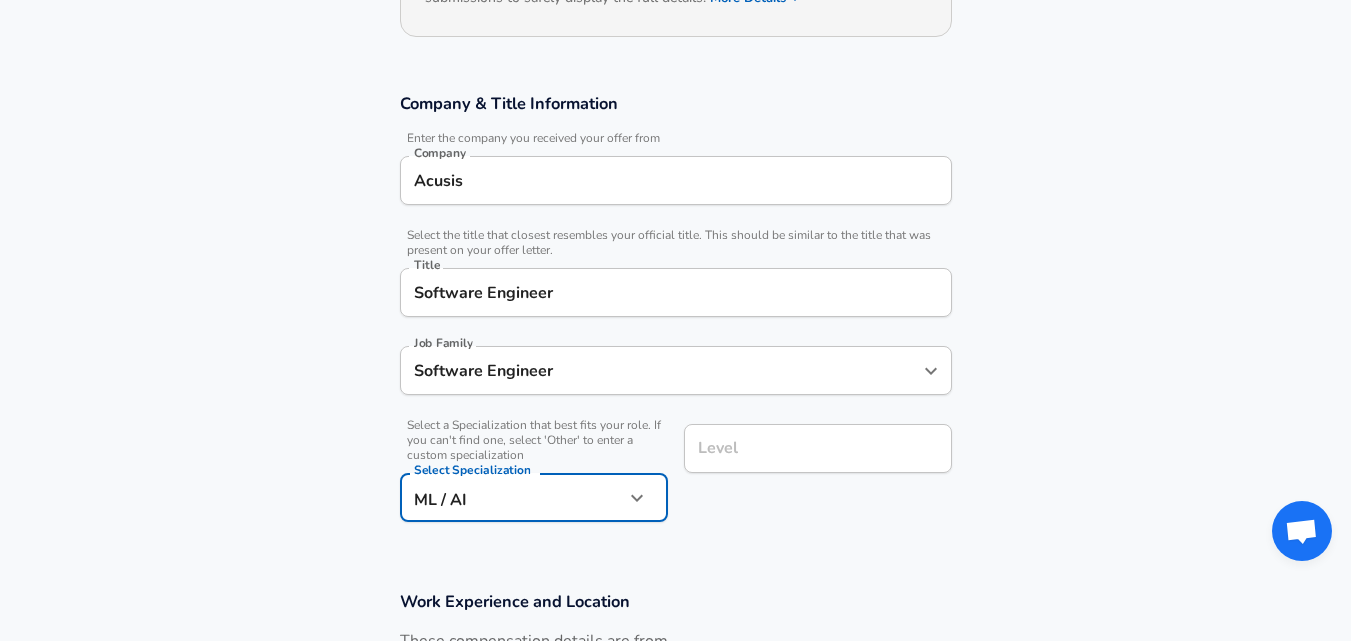 scroll, scrollTop: 327, scrollLeft: 0, axis: vertical 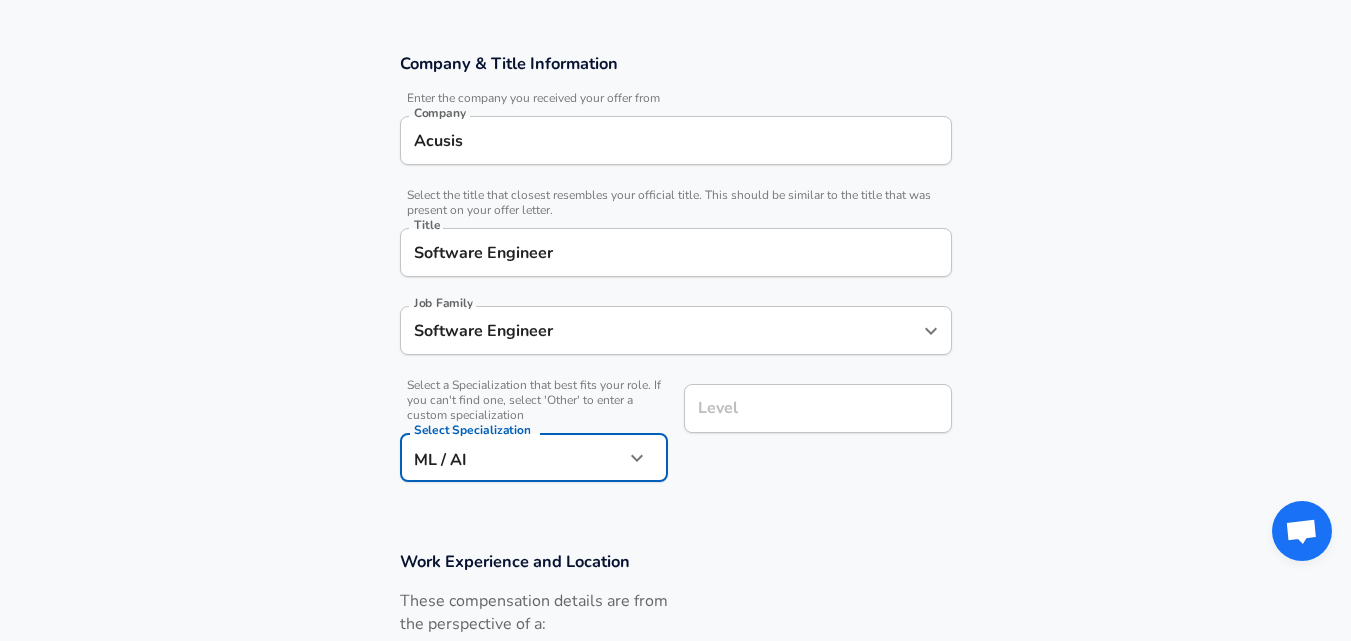 click on "Level" at bounding box center (818, 408) 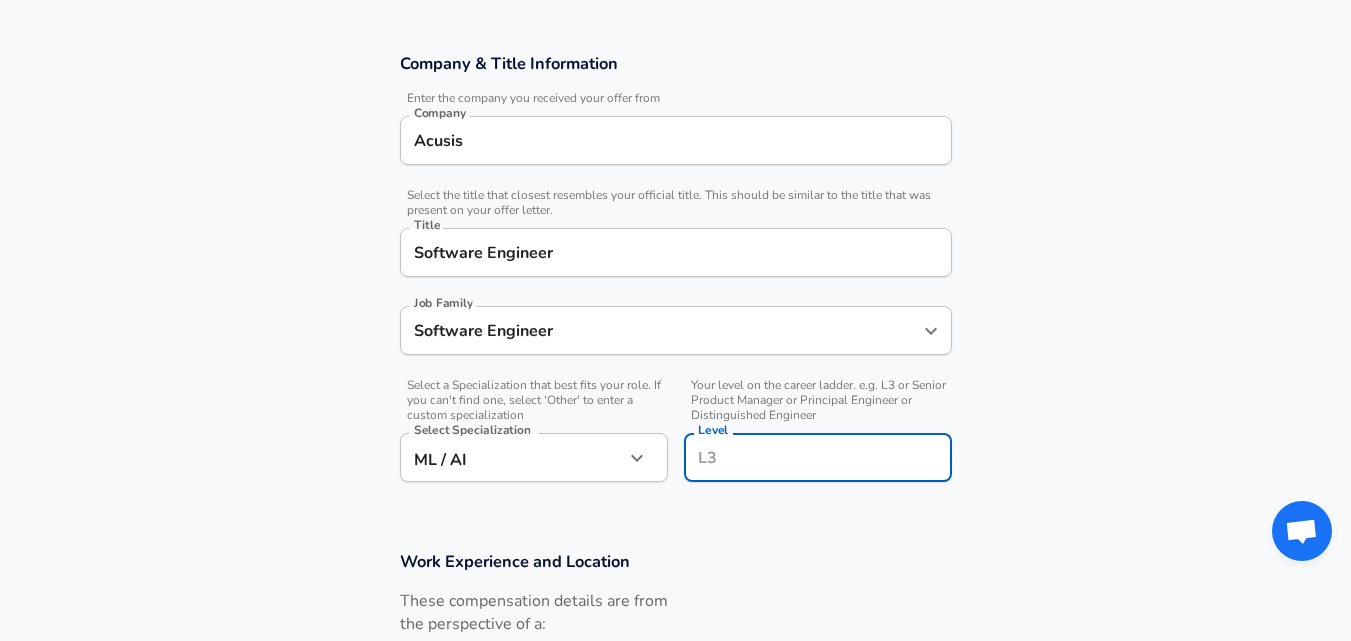click on "Level" at bounding box center (818, 457) 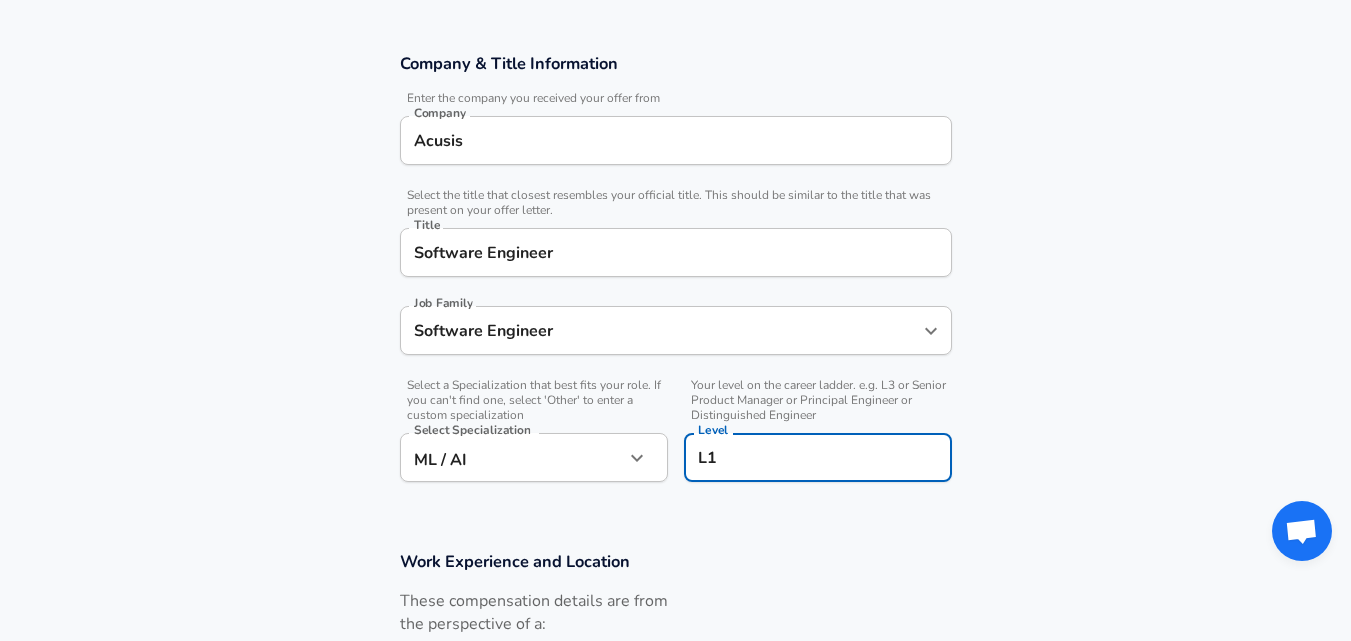 type on "L" 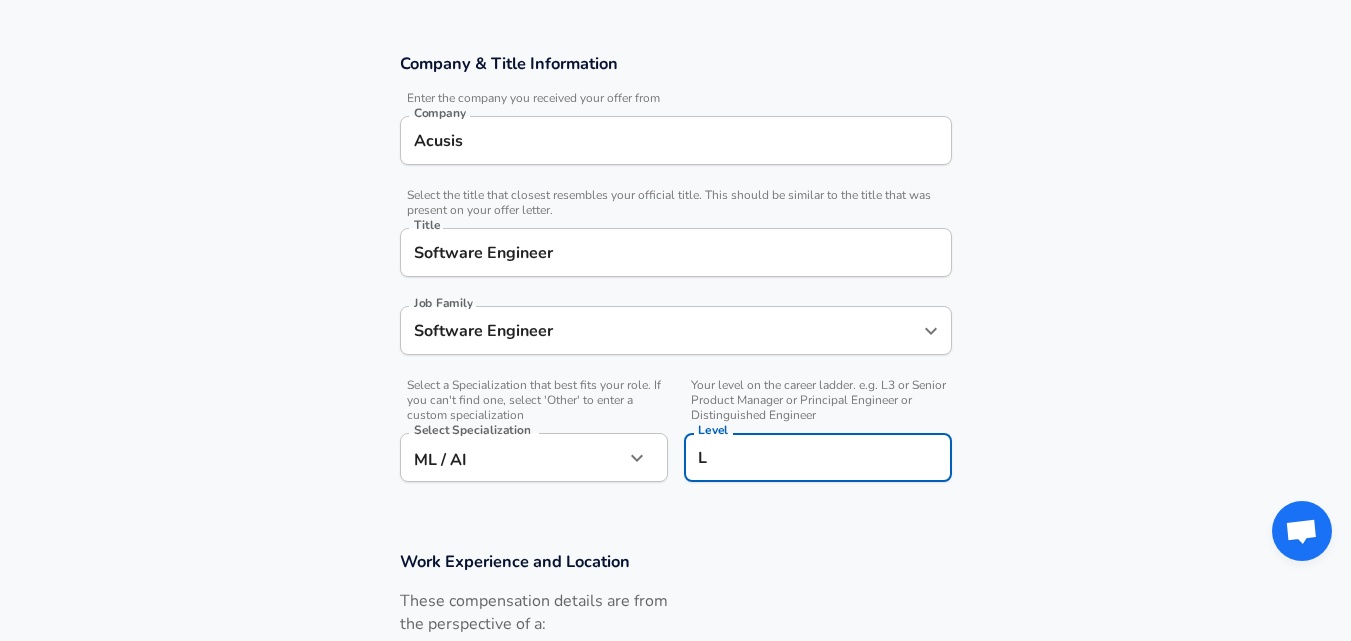 scroll, scrollTop: 493, scrollLeft: 0, axis: vertical 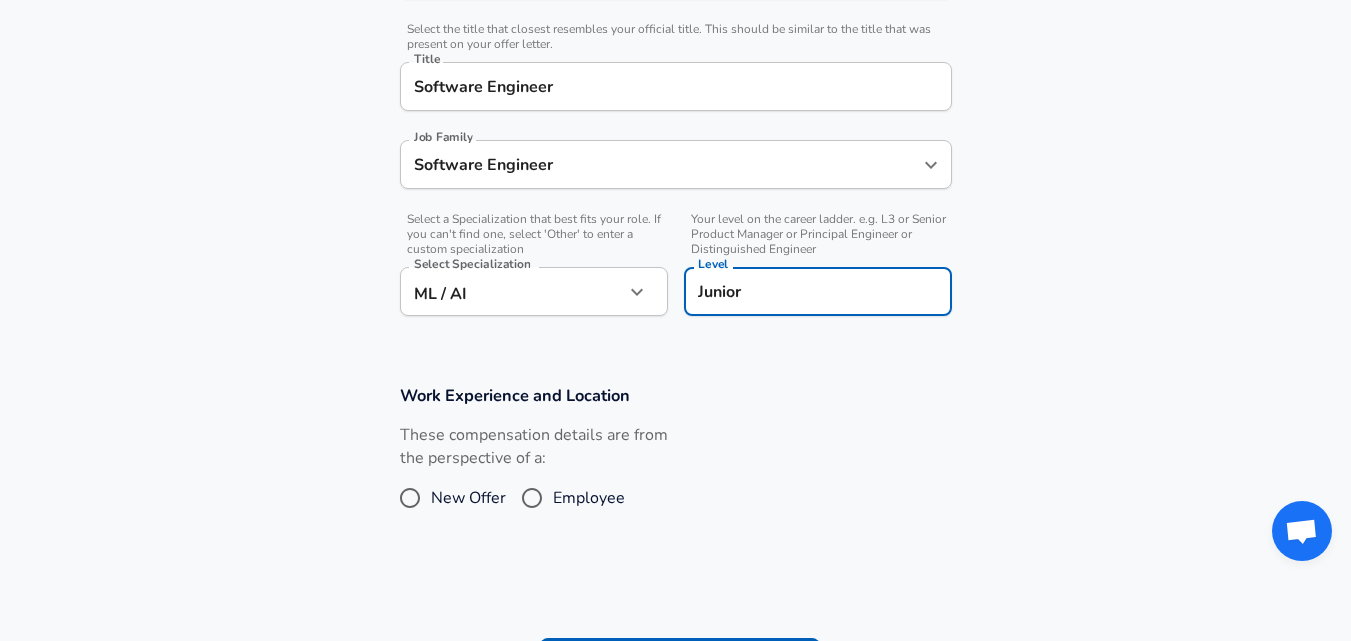 type on "Junior" 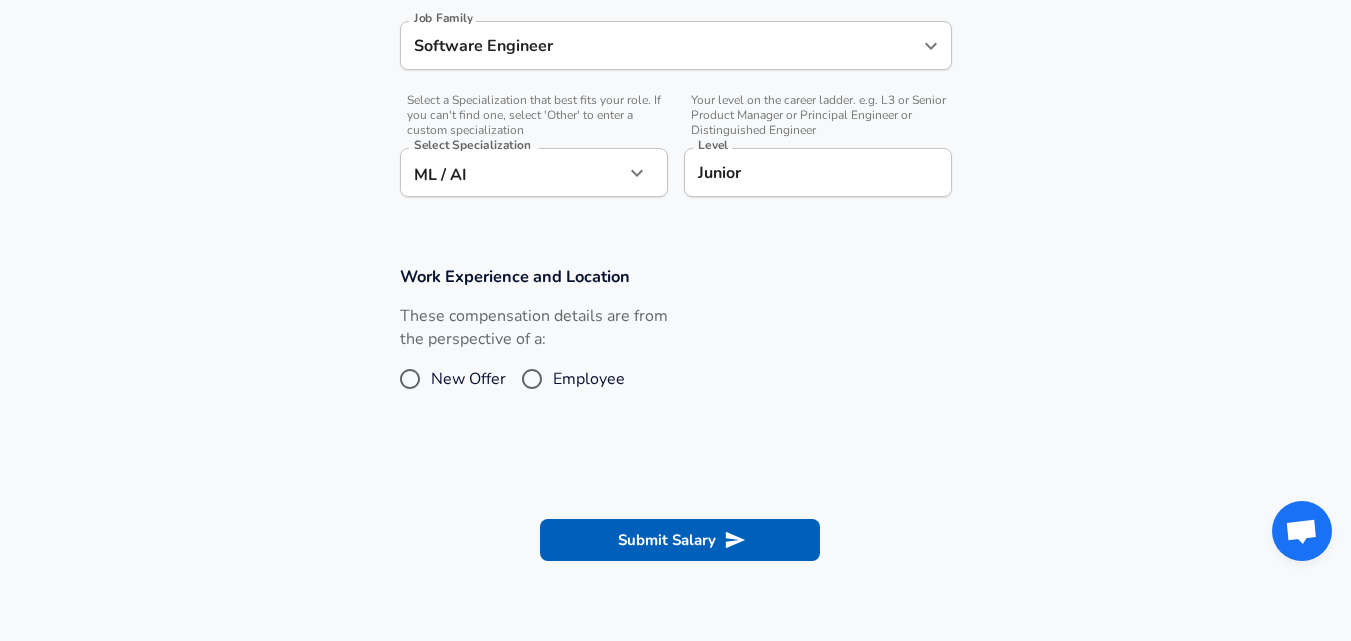 scroll, scrollTop: 660, scrollLeft: 0, axis: vertical 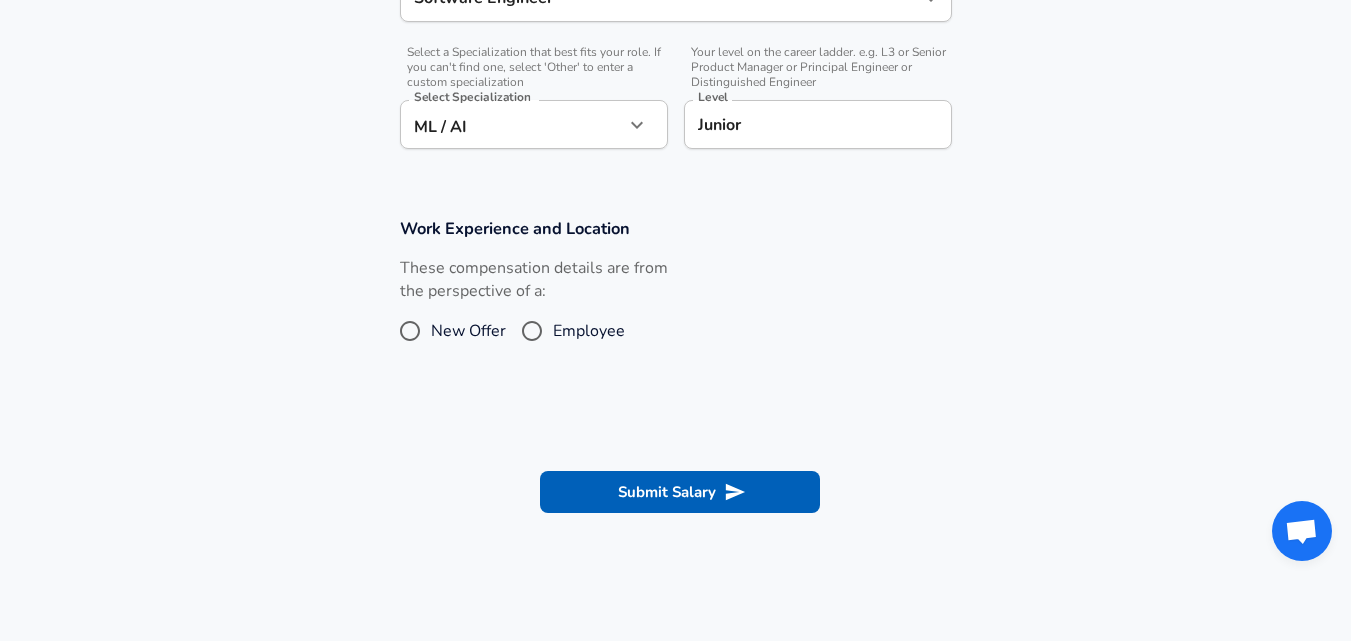 click on "Employee" at bounding box center [532, 331] 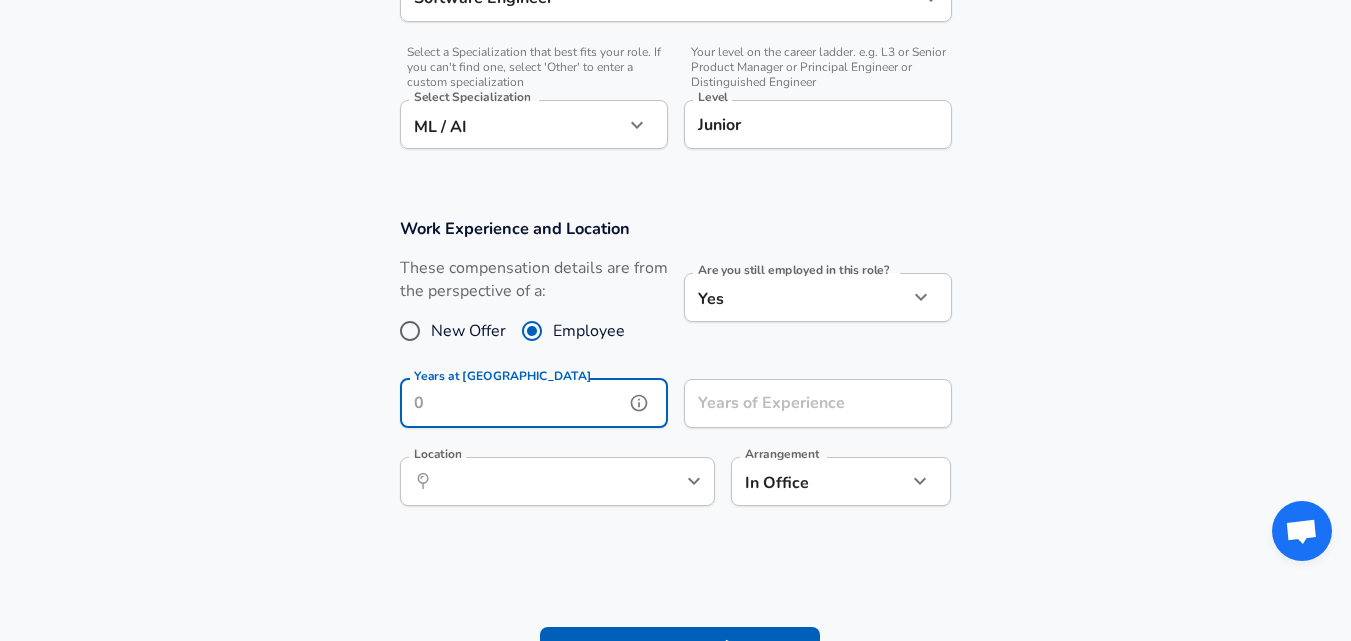 click on "Years at [GEOGRAPHIC_DATA]" at bounding box center (512, 403) 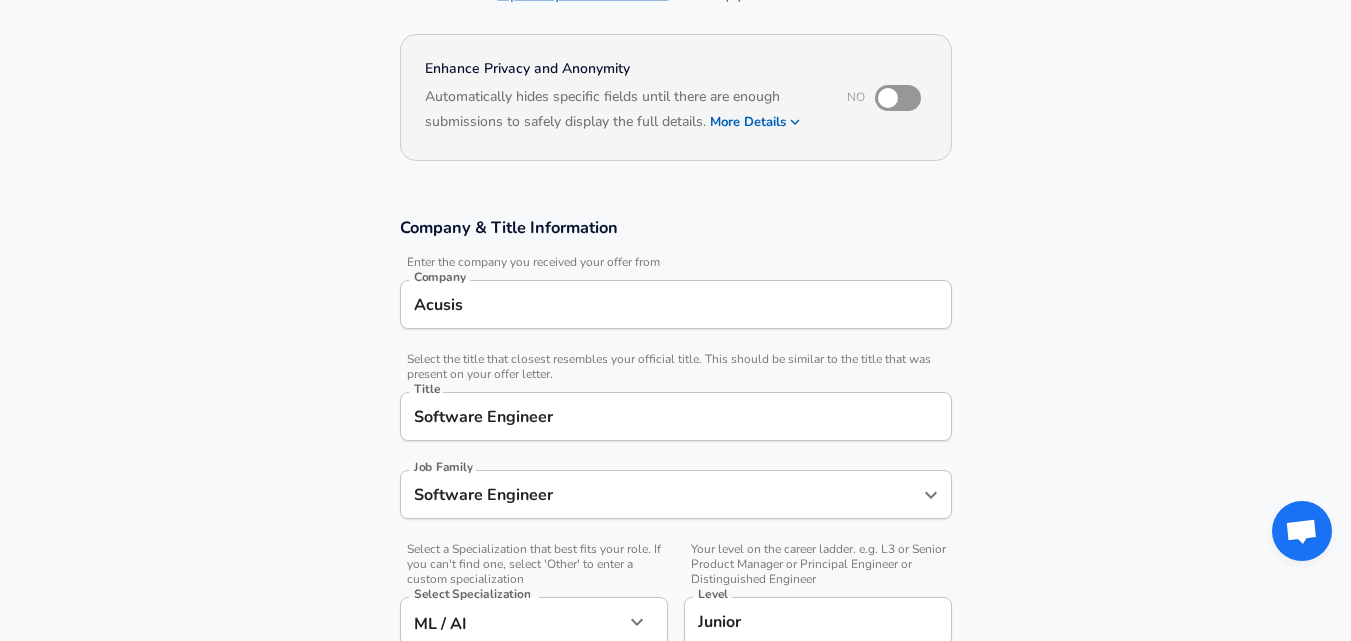 scroll, scrollTop: 0, scrollLeft: 0, axis: both 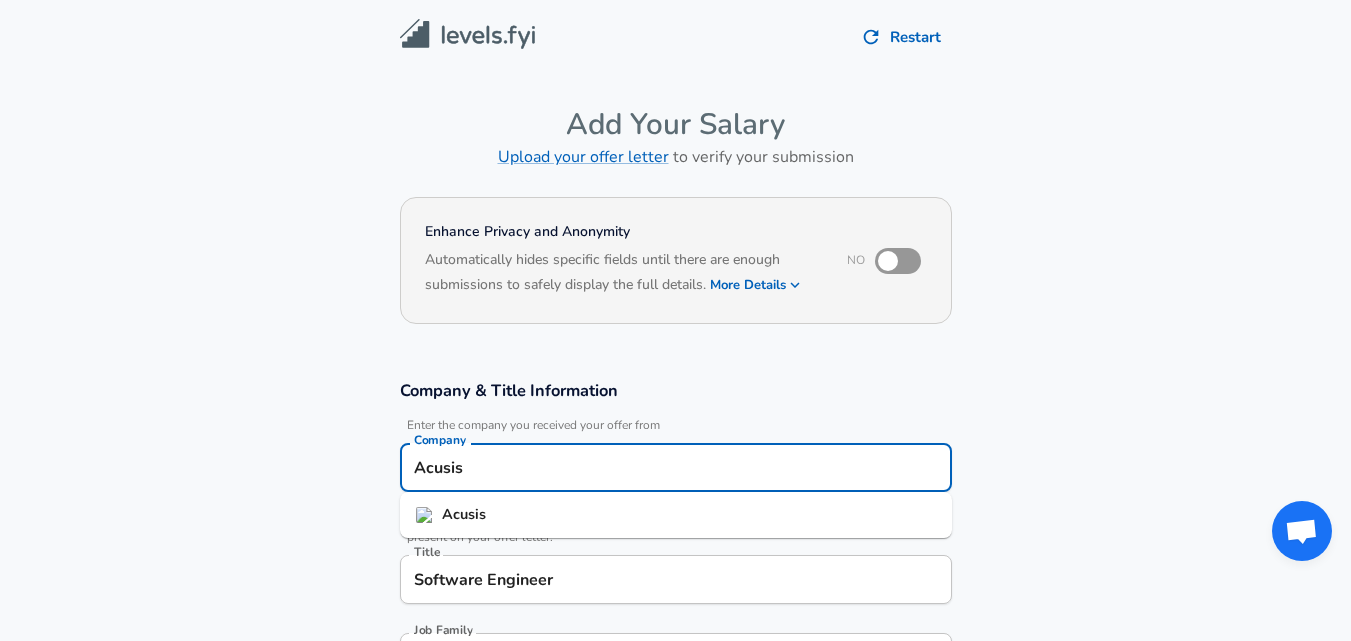 click on "Acusis" at bounding box center [676, 467] 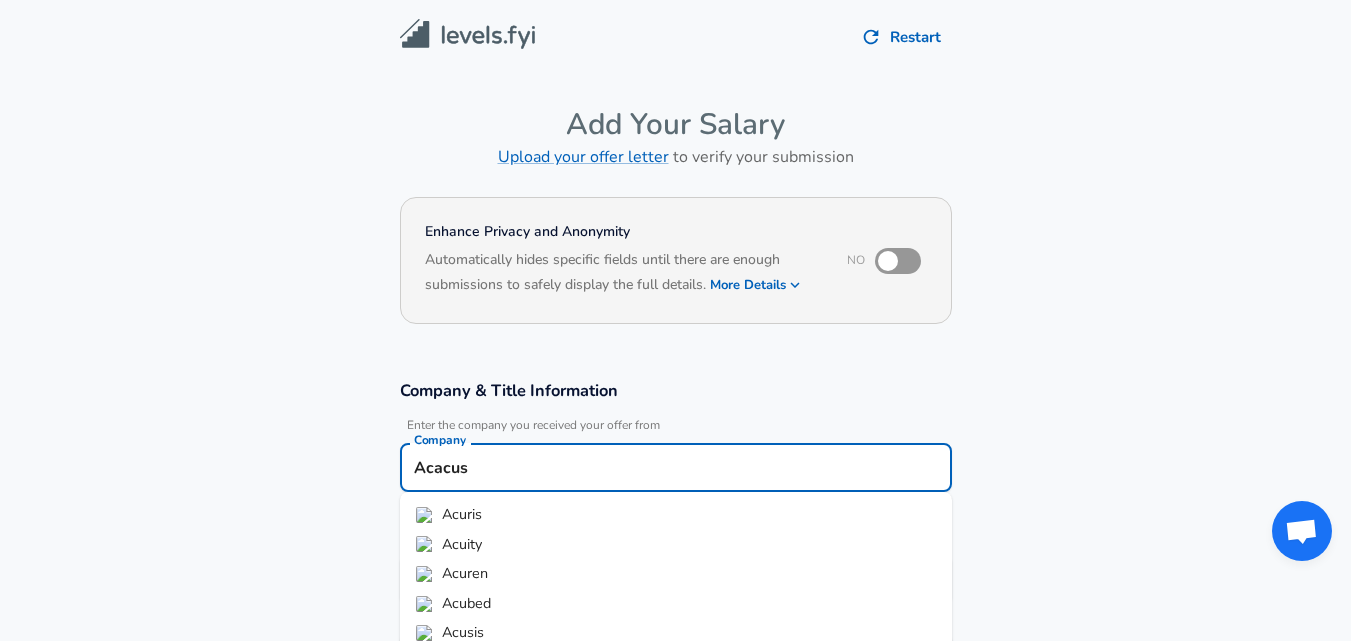type on "Acacus" 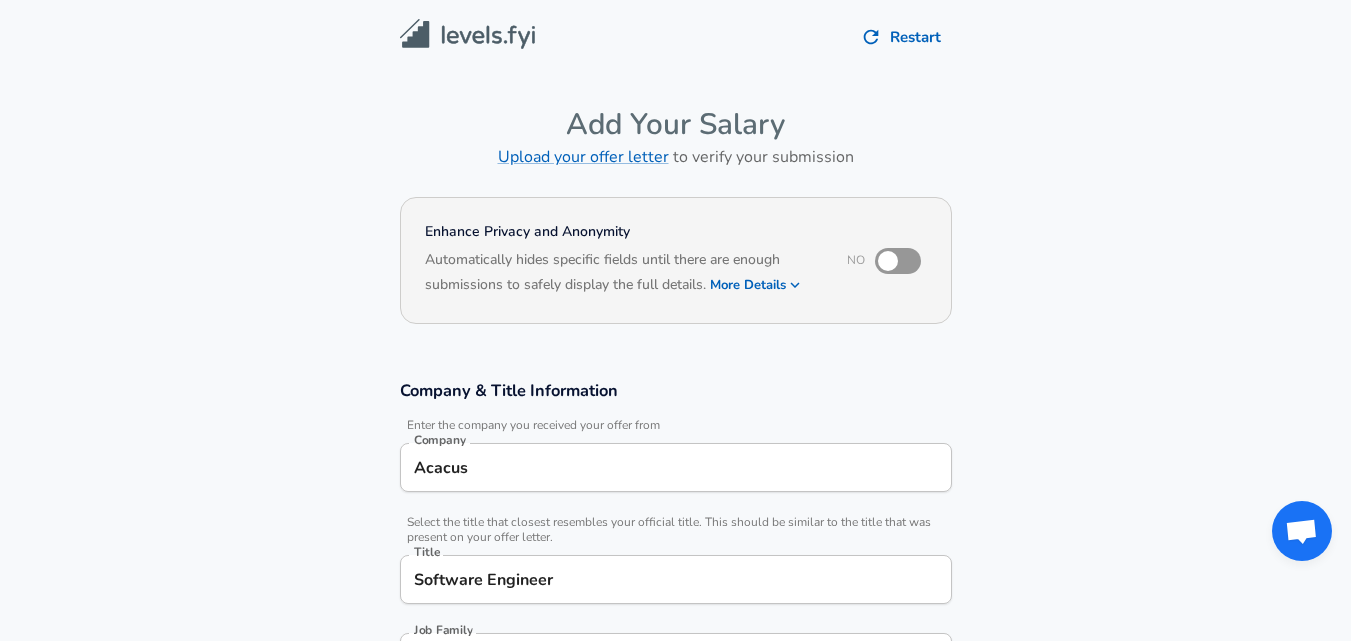 click on "Enhance Privacy and Anonymity No Automatically hides specific fields until there are enough submissions to safely display the full details.   More Details Based on your submission and the data points that we have already collected, we will automatically hide and anonymize specific fields if there aren't enough data points to remain sufficiently anonymous." at bounding box center [675, 273] 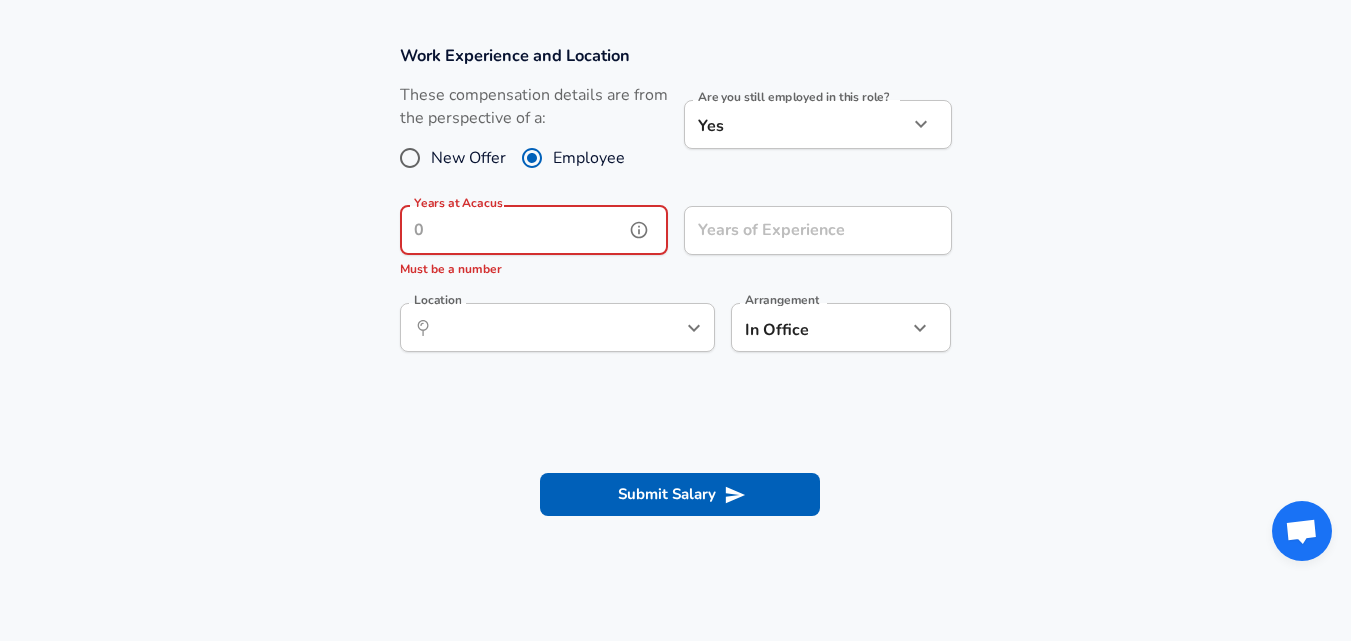 click on "Years at Acacus" at bounding box center [512, 230] 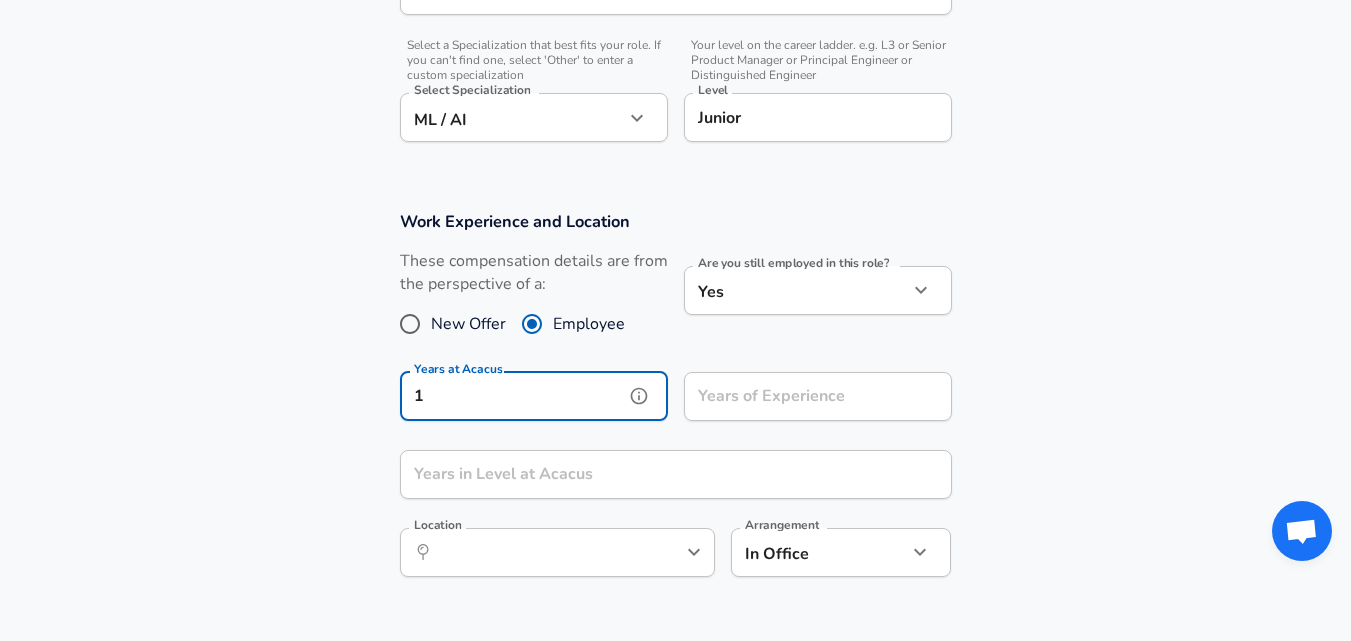 type on "1" 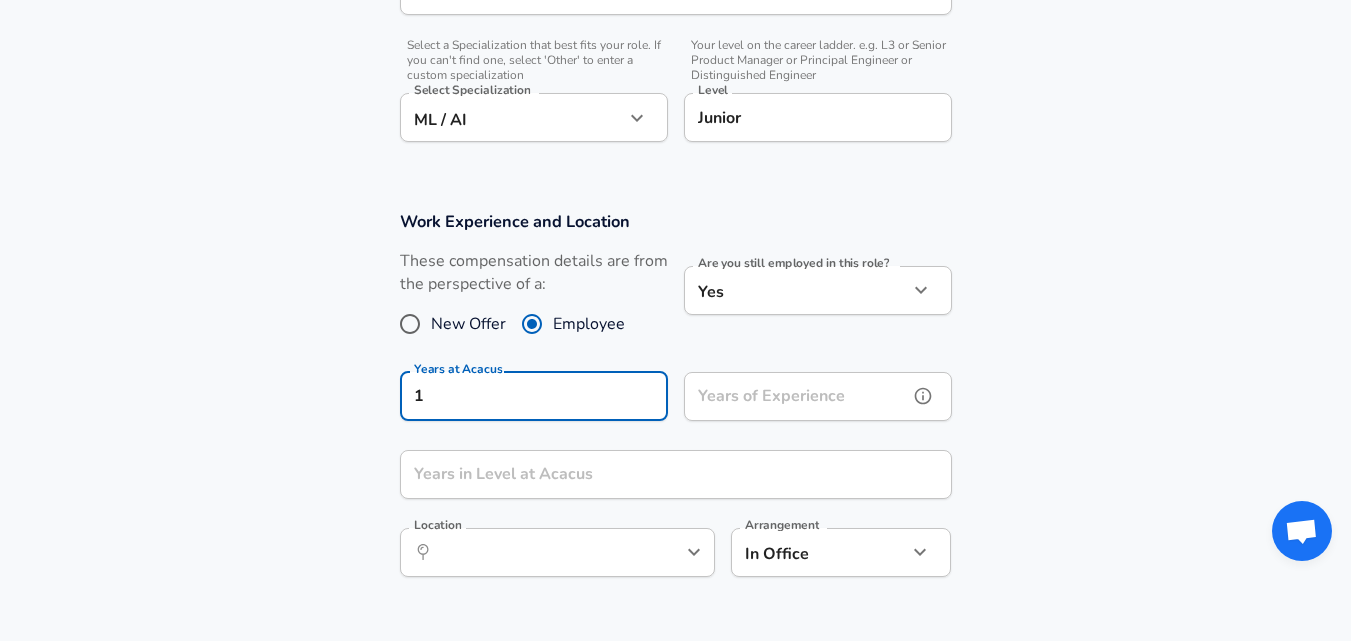 click on "Years of Experience Years of Experience" at bounding box center (818, 399) 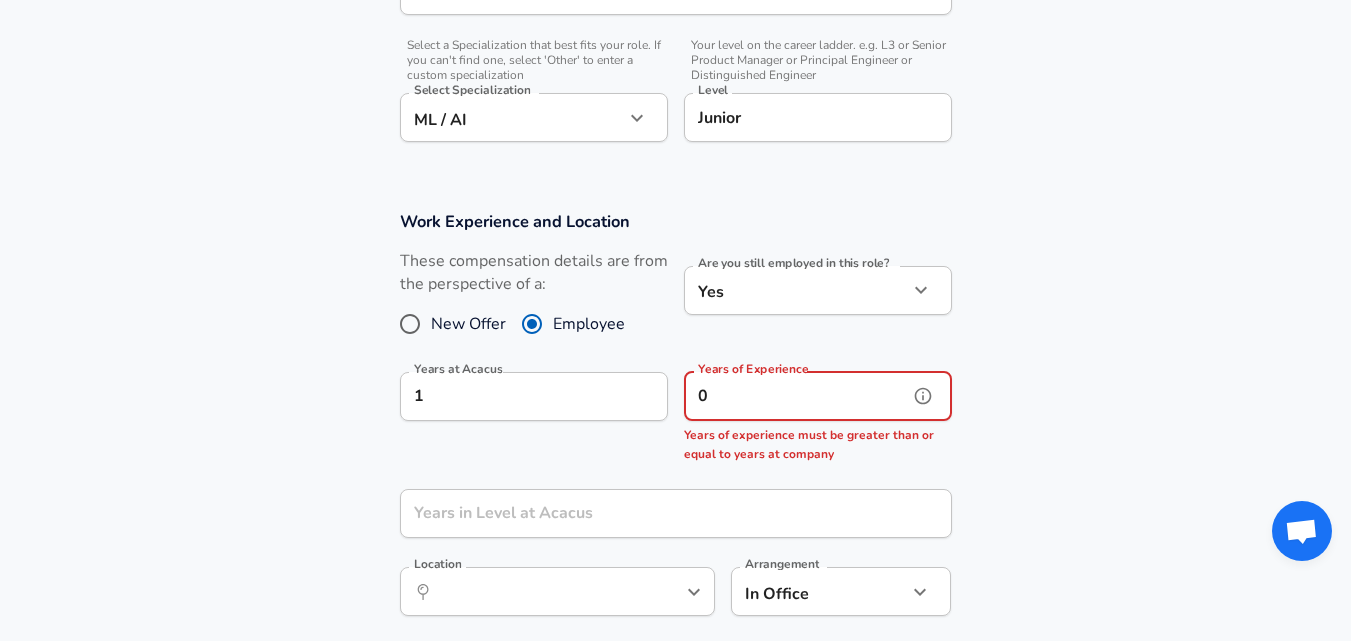 type on "0" 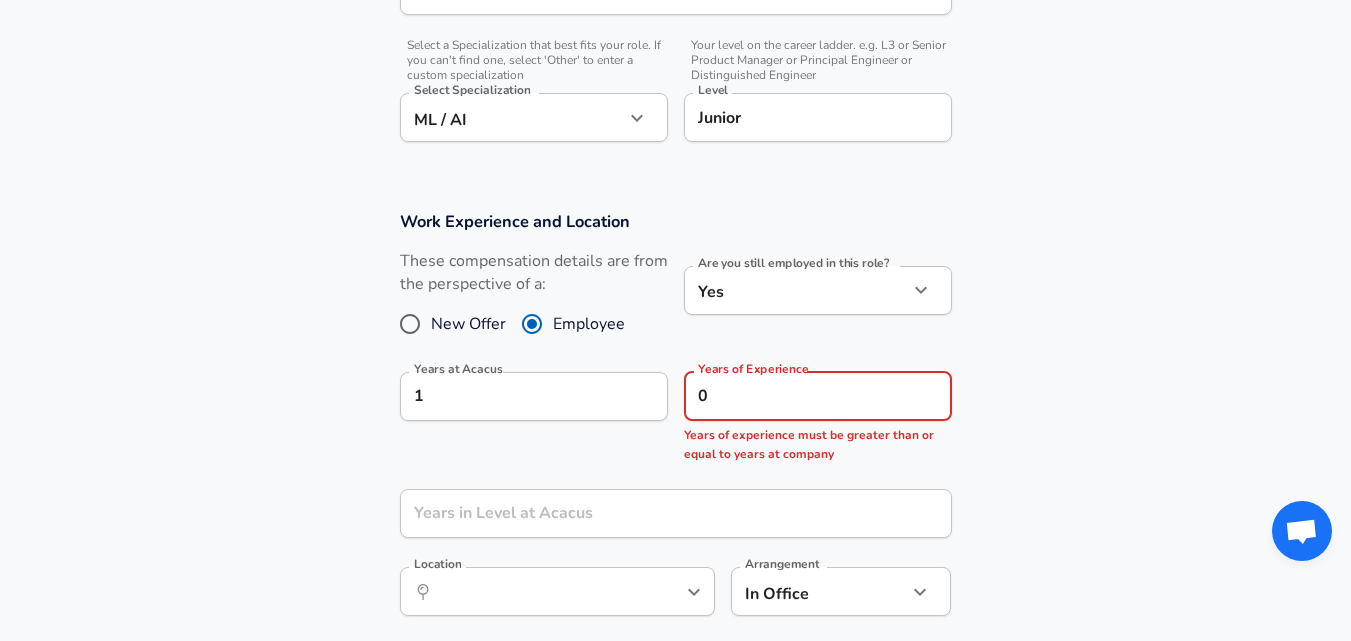 click on "Work Experience and Location These compensation details are from the perspective of a: New Offer Employee Are you still employed in this role? Yes yes Are you still employed in this role? Years at Acacus 1 Years at Acacus Years of Experience 0 Years of Experience Years of experience must be greater than or equal to years at company Years in Level at [GEOGRAPHIC_DATA] Years in Level at Acacus Location ​ Location Arrangement In Office office Arrangement" at bounding box center [675, 424] 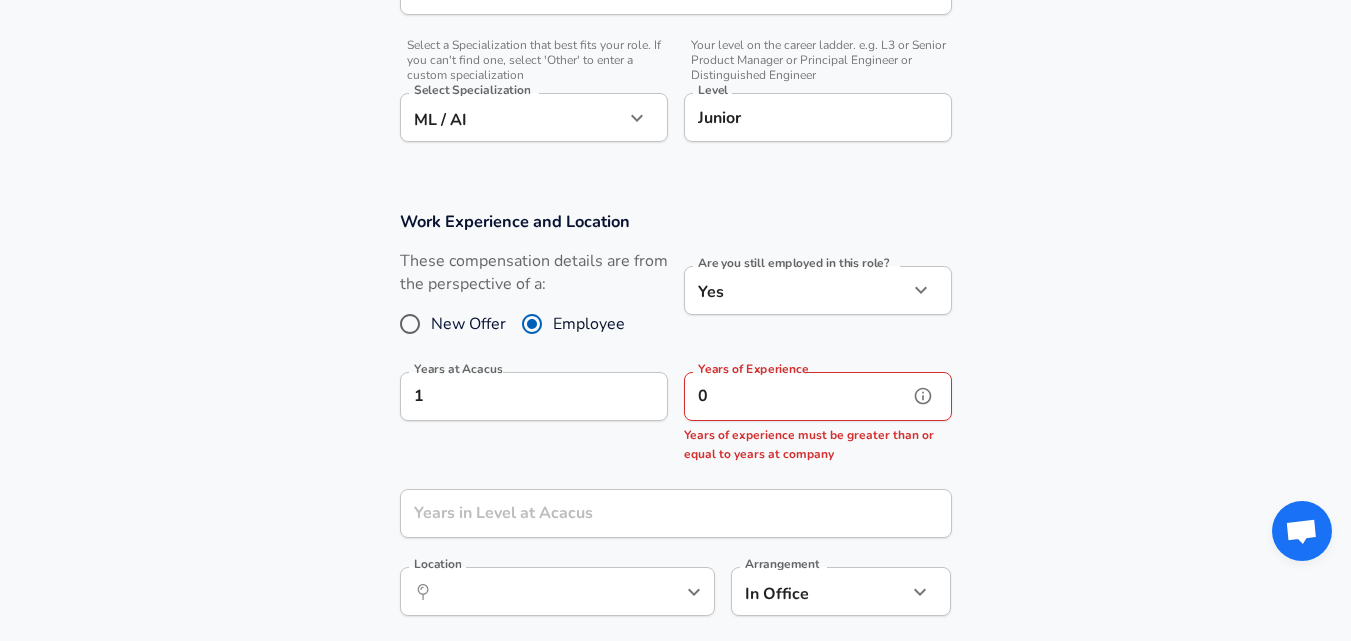 click on "0" at bounding box center [796, 396] 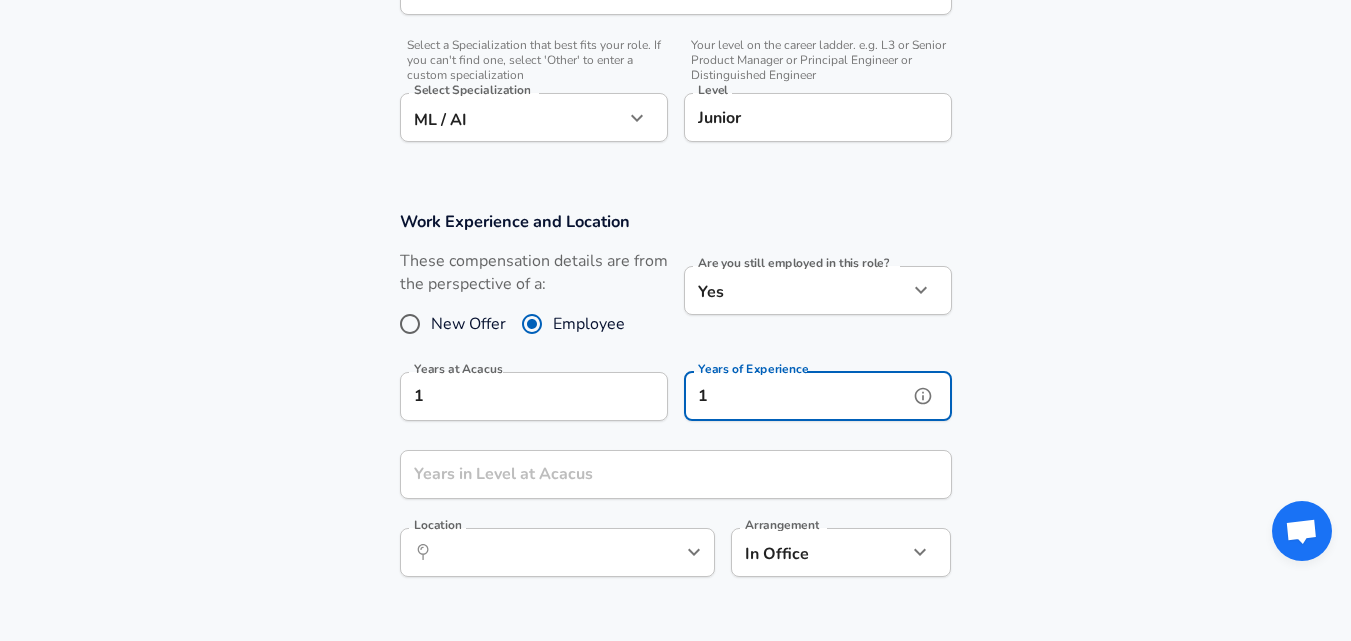 type on "1" 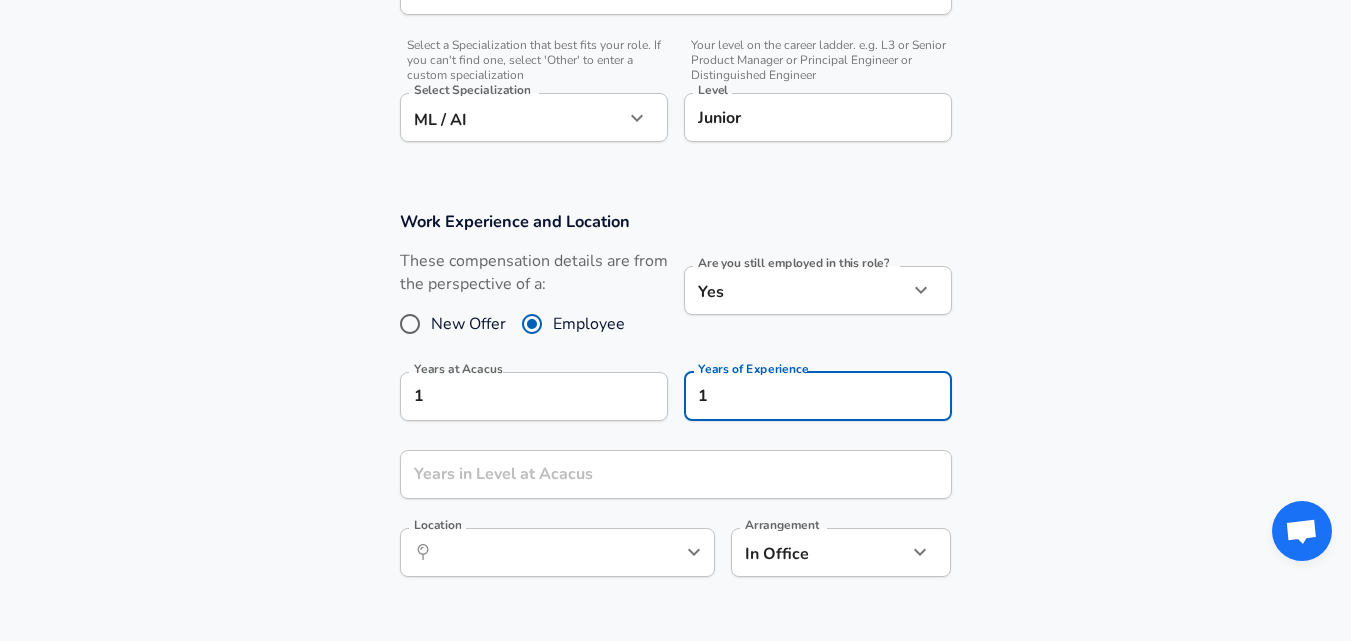 click on "Work Experience and Location These compensation details are from the perspective of a: New Offer Employee Are you still employed in this role? Yes yes Are you still employed in this role? Years at Acacus 1 Years at Acacus Years of Experience 1 Years of Experience Years in Level at [GEOGRAPHIC_DATA] Years in Level at Acacus Location ​ Location Arrangement In Office office Arrangement" at bounding box center [675, 404] 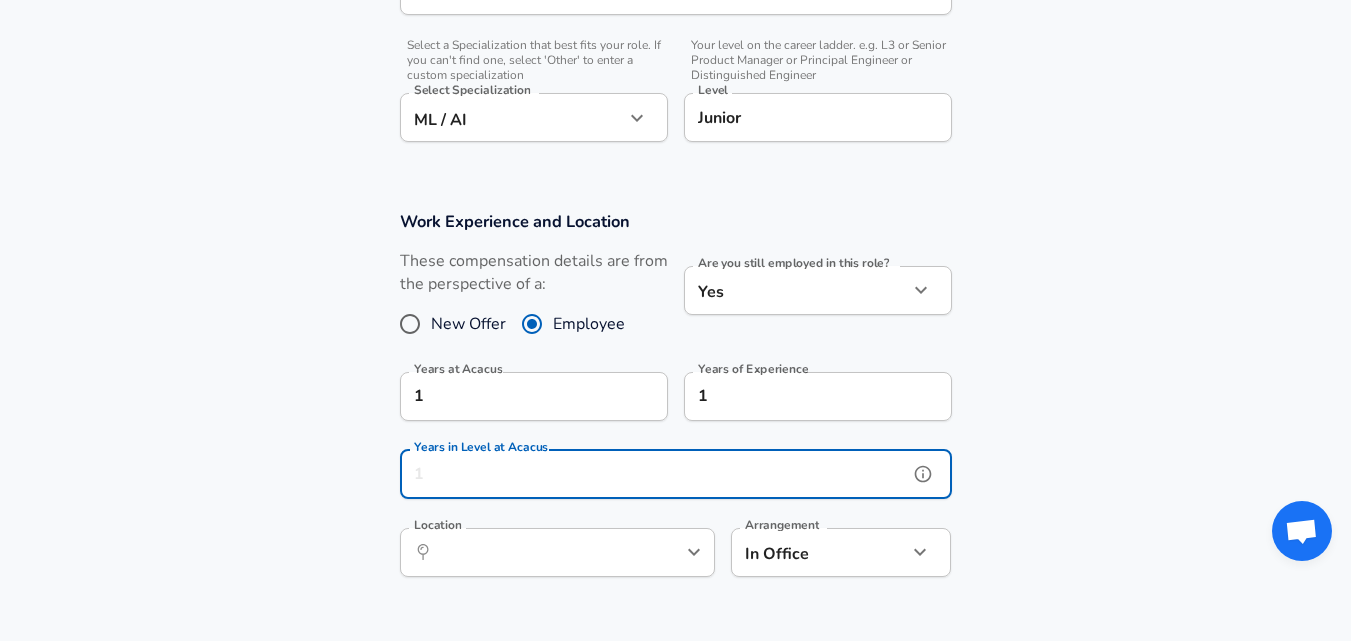 click on "Years in Level at Acacus" at bounding box center [654, 474] 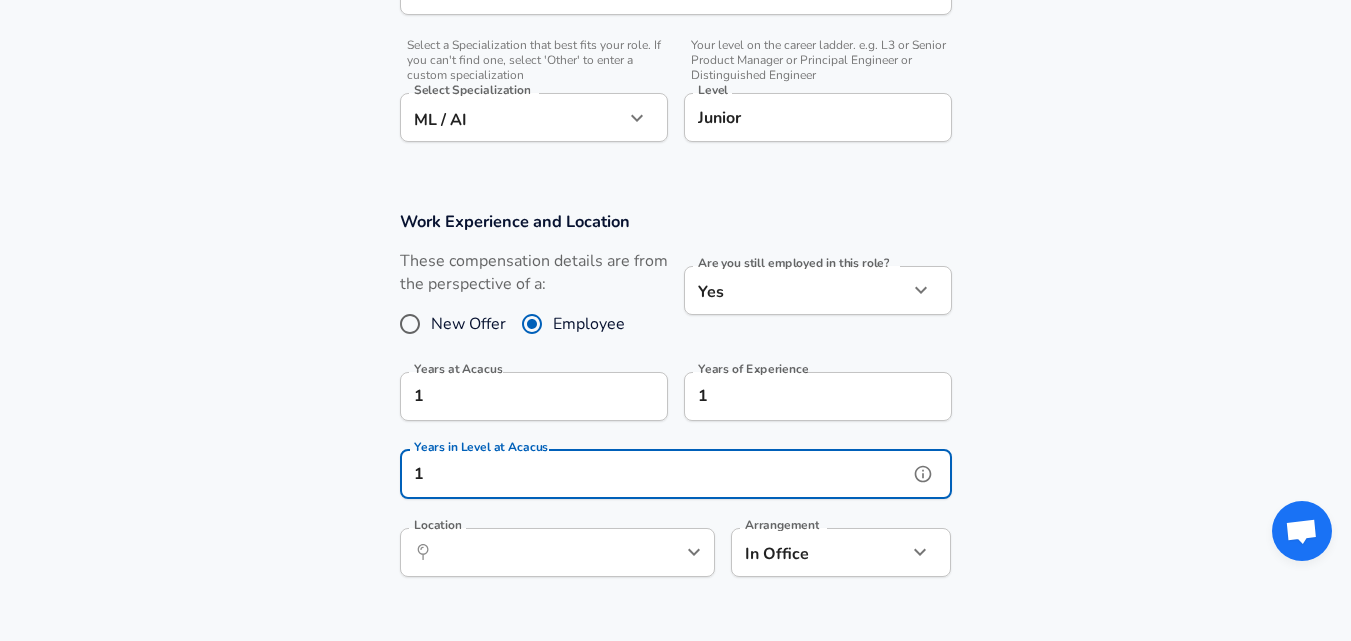 type on "1" 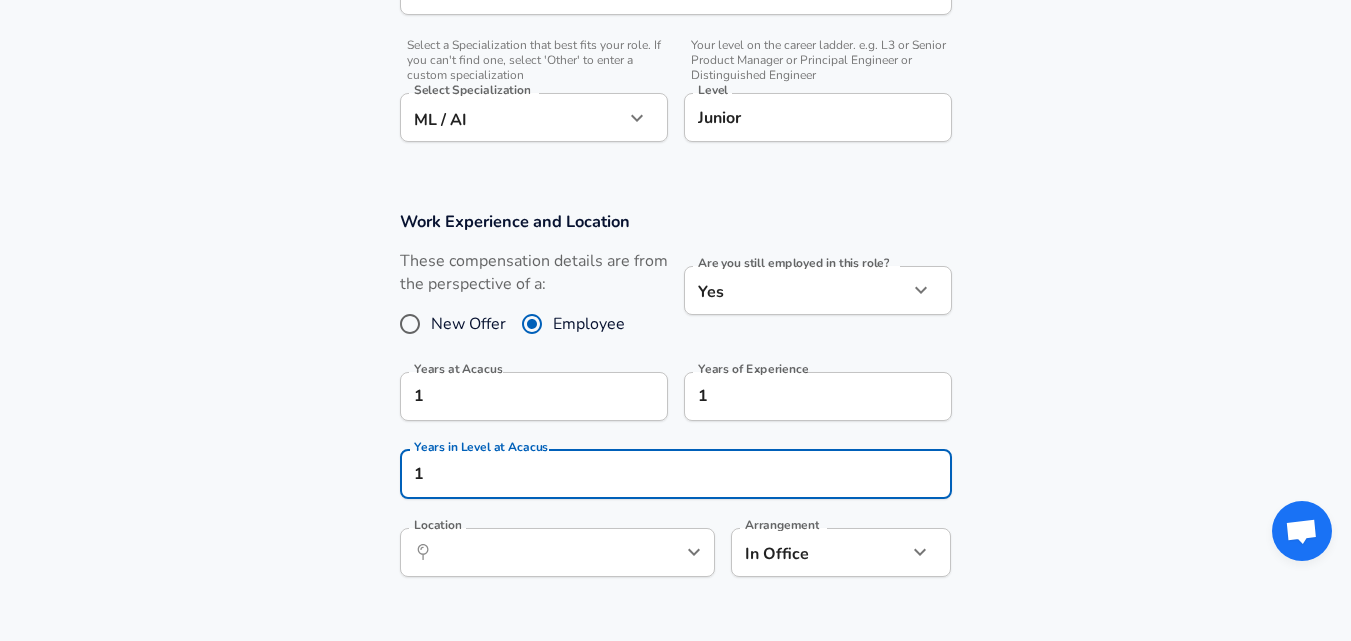 click on "Work Experience and Location These compensation details are from the perspective of a: New Offer Employee Are you still employed in this role? Yes yes Are you still employed in this role? Years at Acacus 1 Years at Acacus Years of Experience 1 Years of Experience Years in Level at Acacus 1 Years in Level at Acacus Location ​ Location Arrangement In Office office Arrangement" at bounding box center [675, 404] 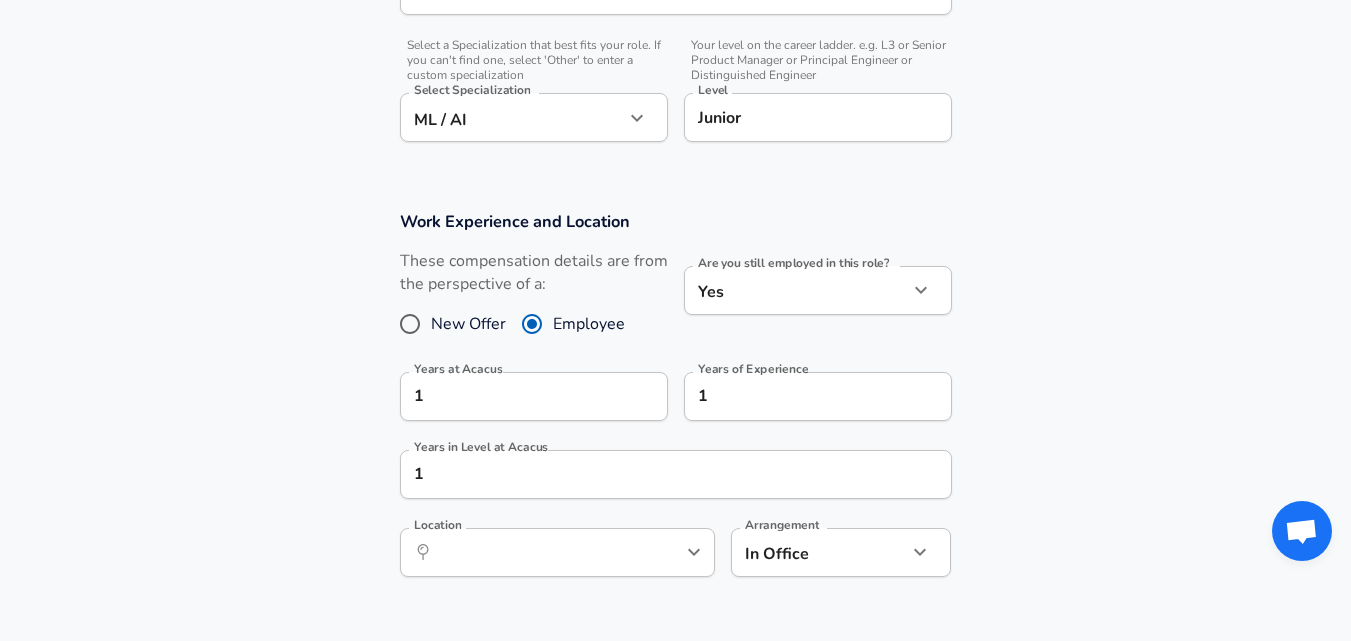 click on "​ Location" at bounding box center [557, 552] 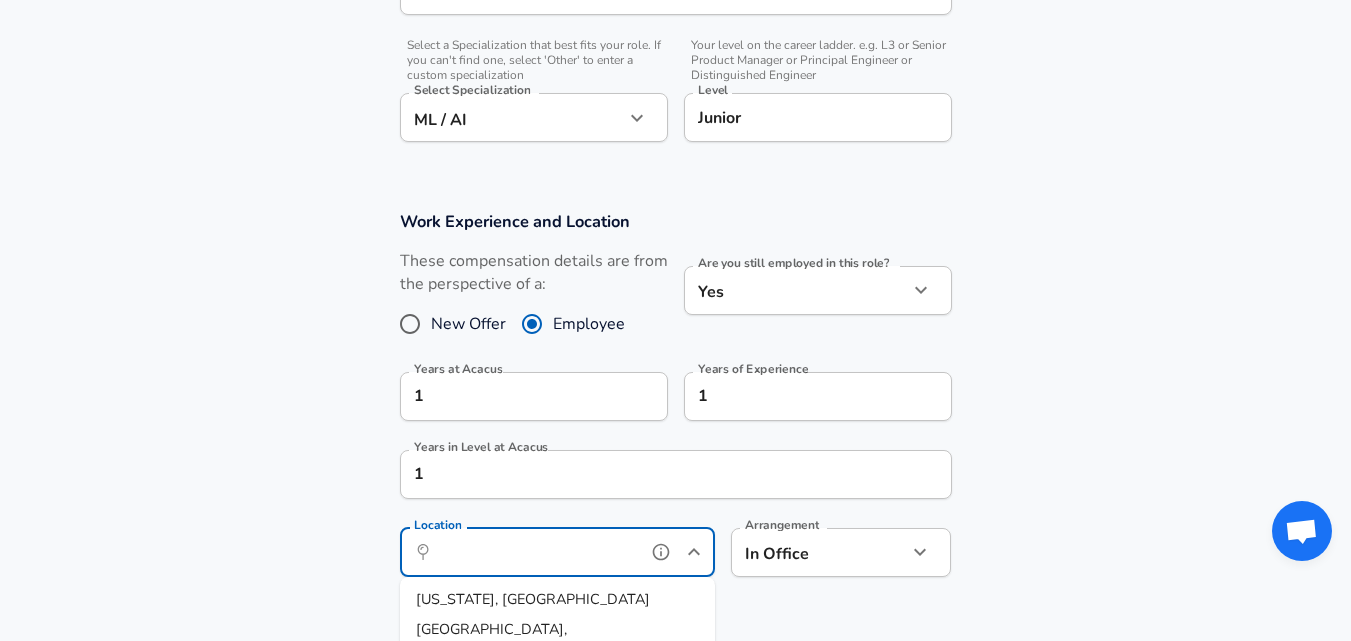 scroll, scrollTop: 1000, scrollLeft: 0, axis: vertical 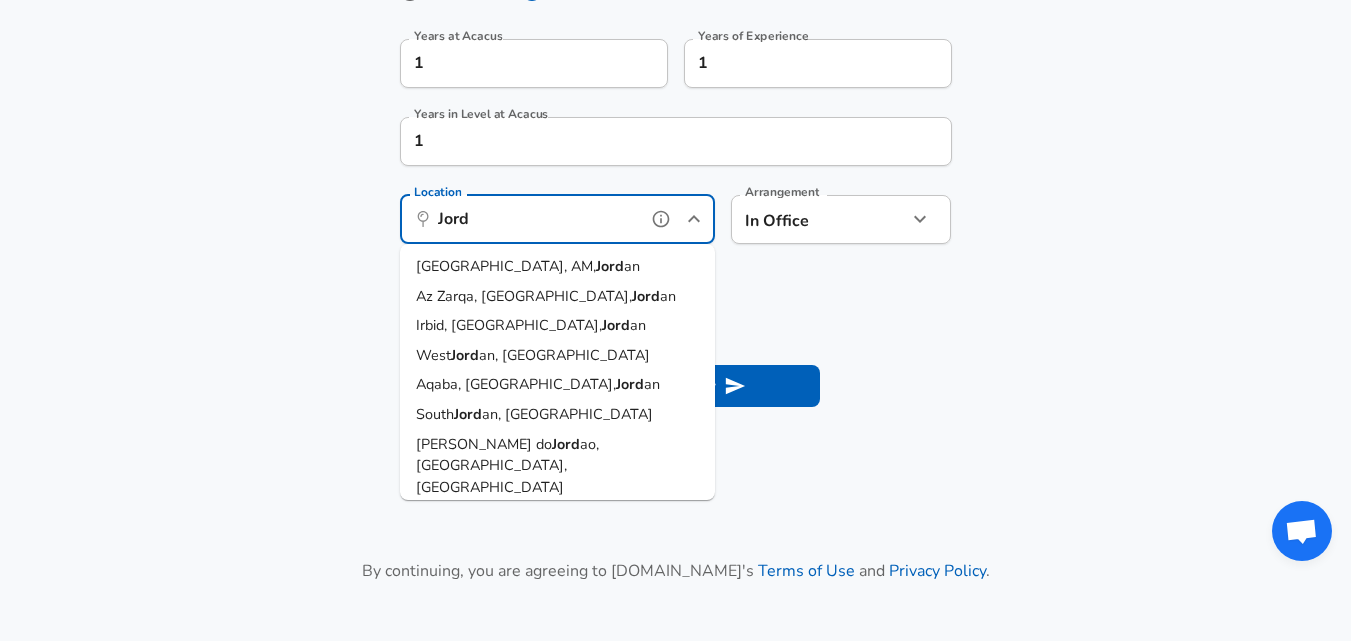 click on "[GEOGRAPHIC_DATA], AM," at bounding box center (506, 266) 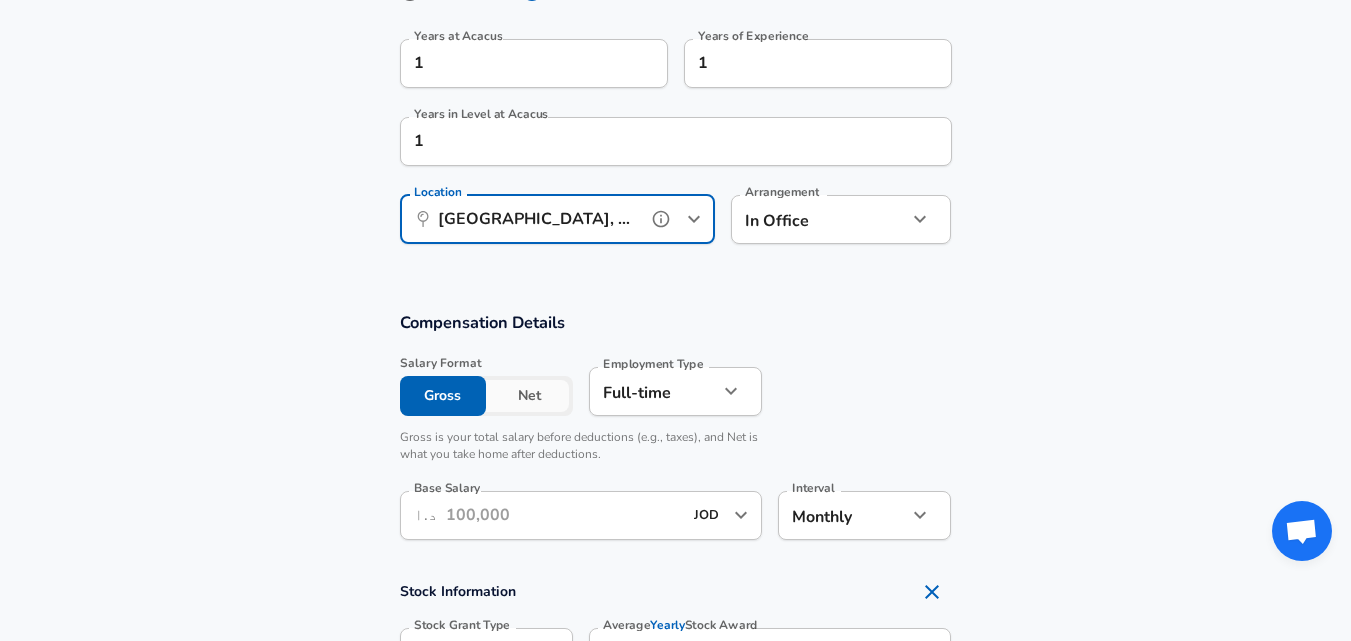 type on "[GEOGRAPHIC_DATA], AM, [GEOGRAPHIC_DATA]" 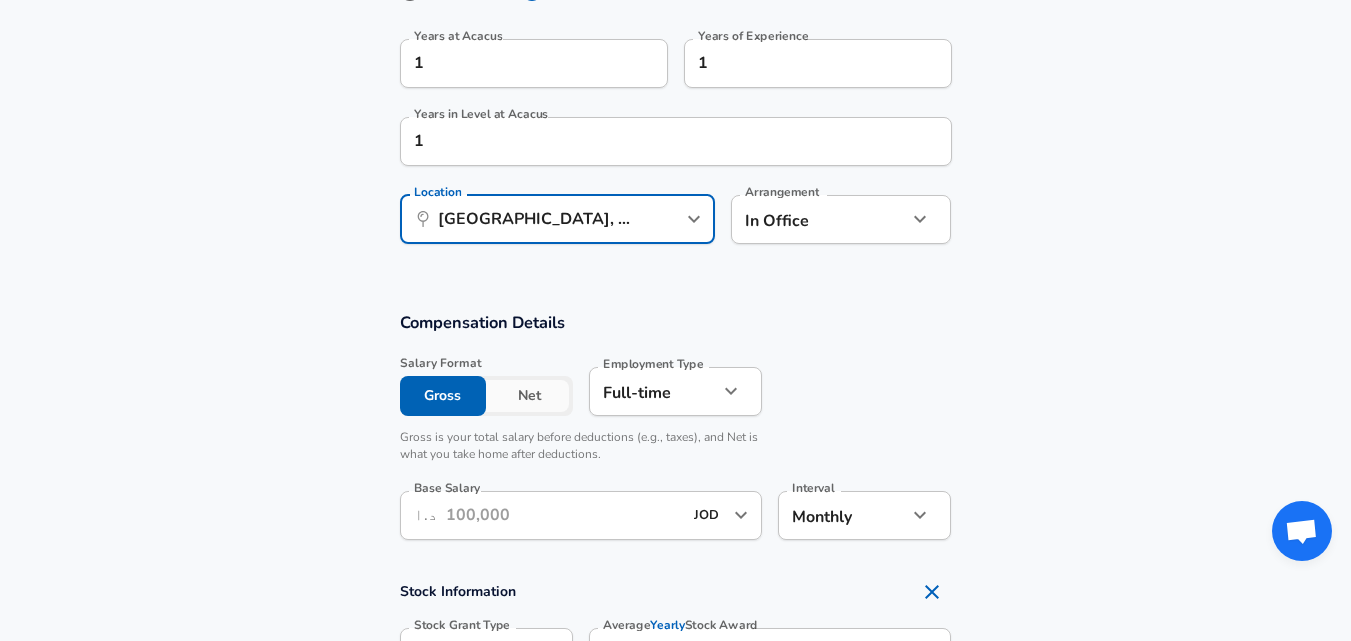 click on "Net" at bounding box center (529, 396) 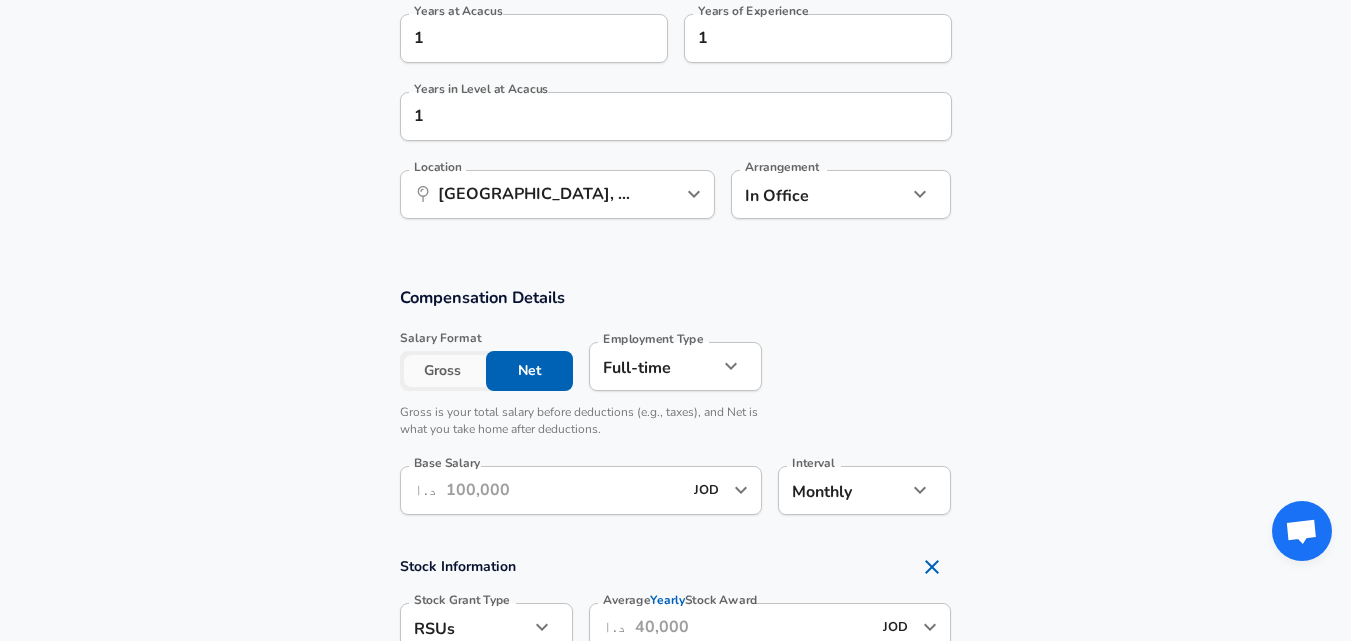 scroll, scrollTop: 1167, scrollLeft: 0, axis: vertical 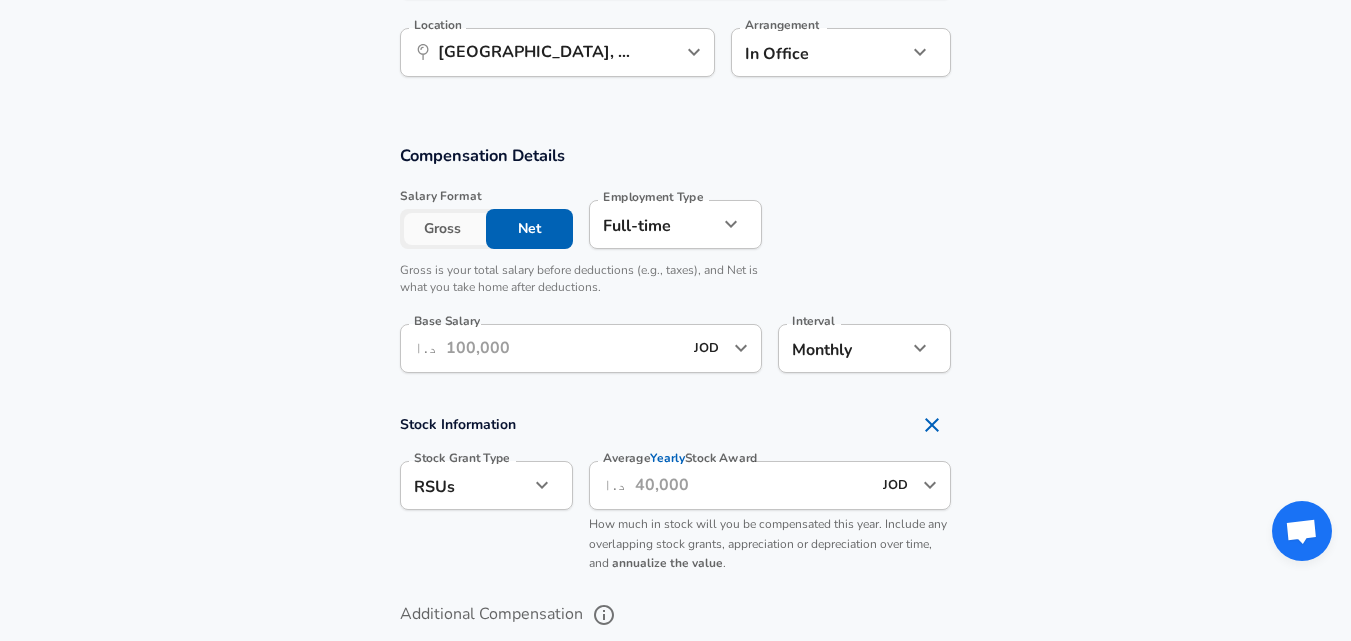 click on "Base Salary" at bounding box center [564, 348] 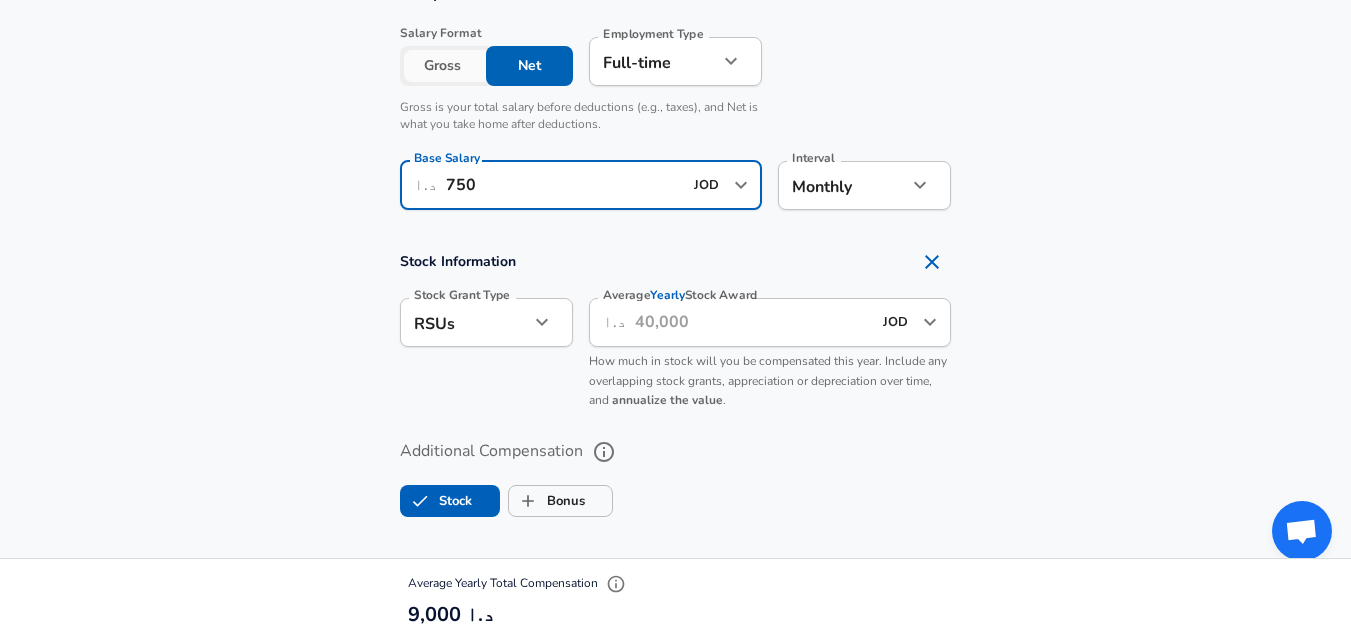 scroll, scrollTop: 1333, scrollLeft: 0, axis: vertical 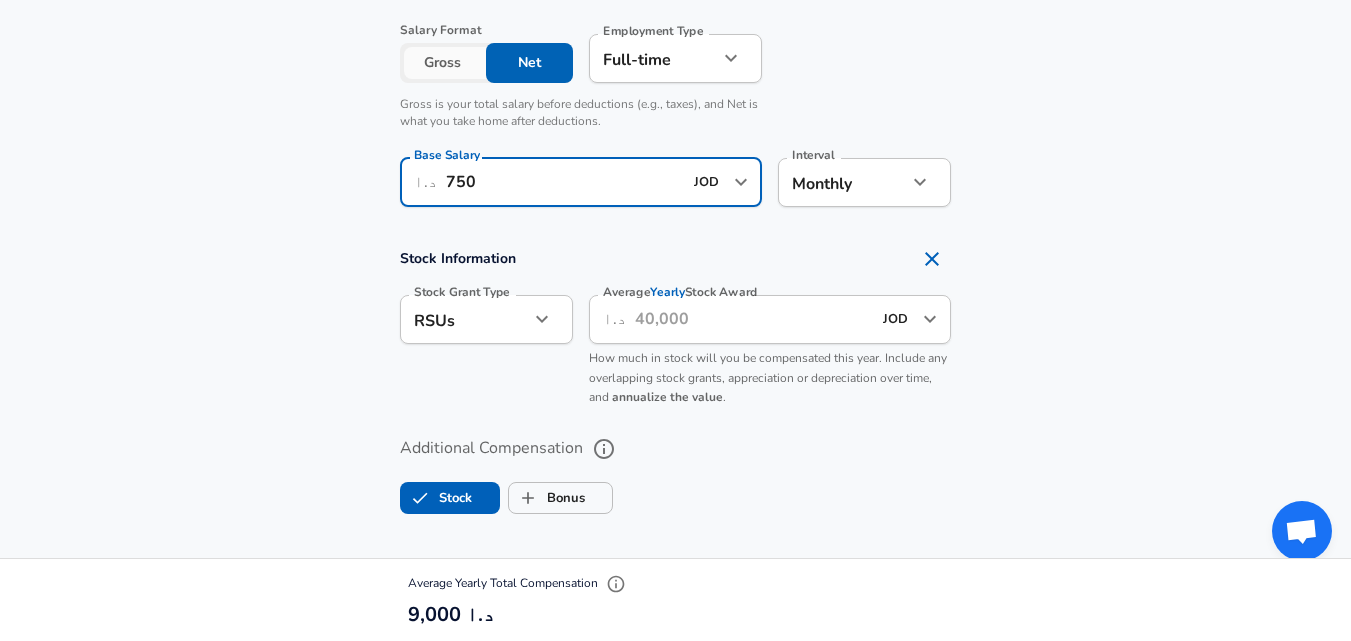 type on "750" 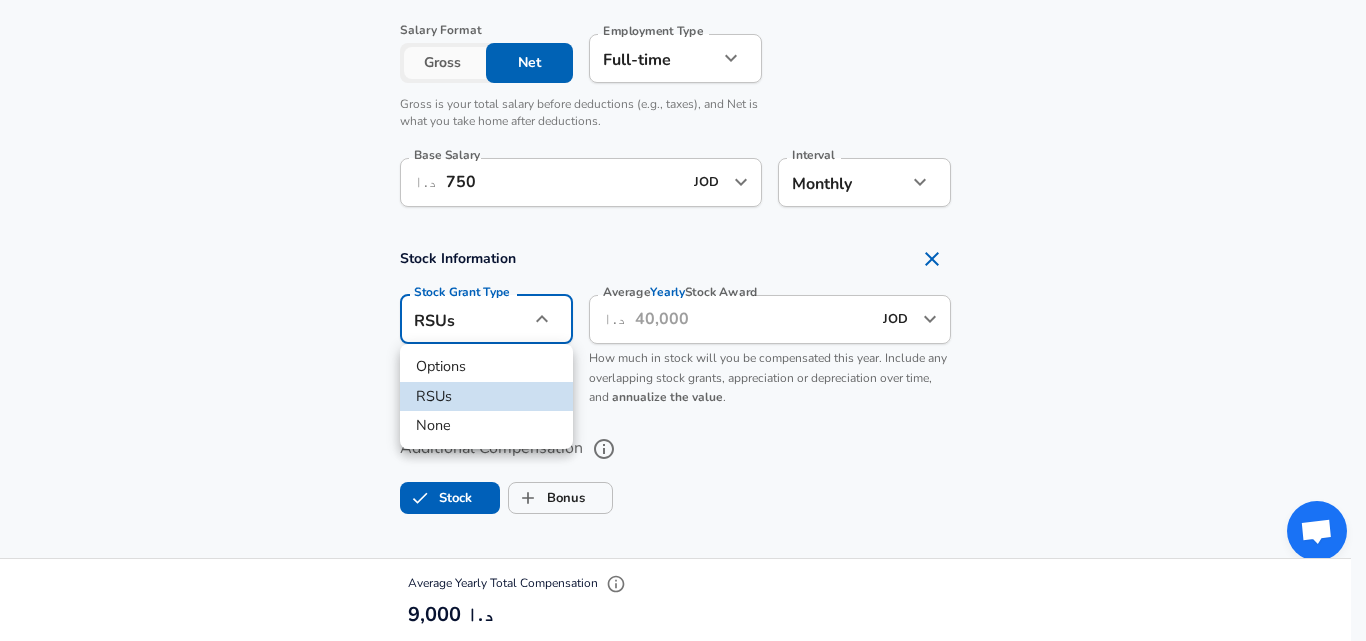 click on "None" at bounding box center (486, 426) 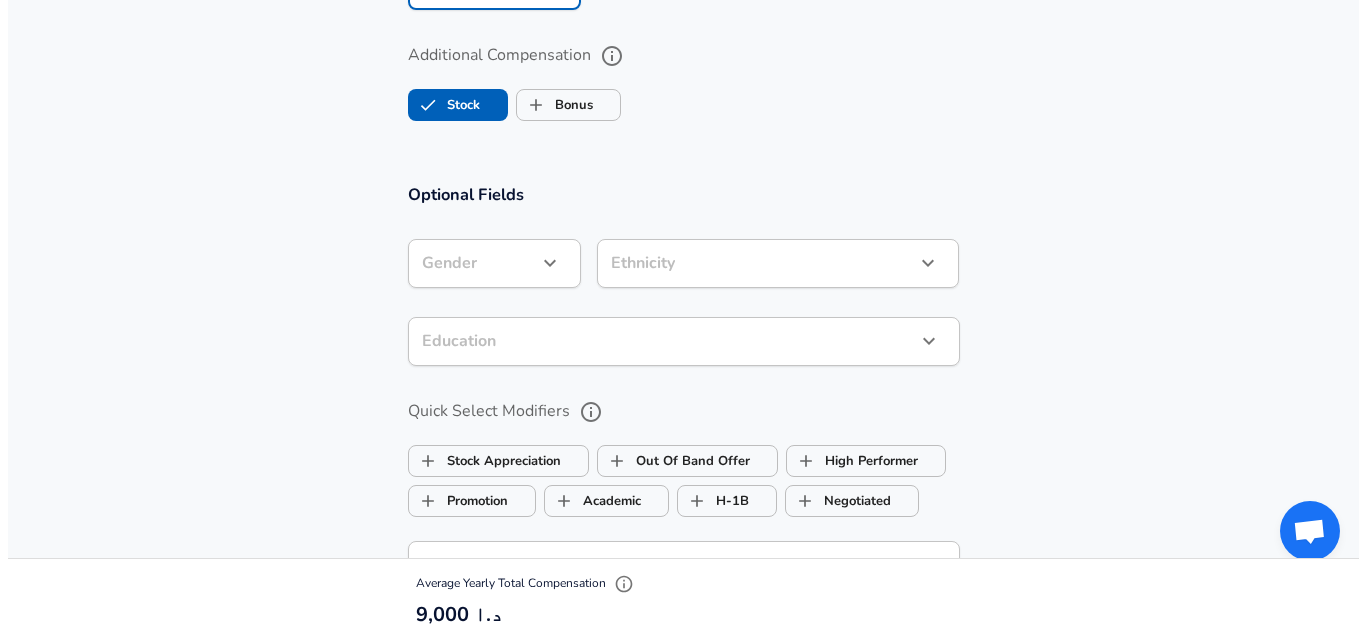 scroll, scrollTop: 2167, scrollLeft: 0, axis: vertical 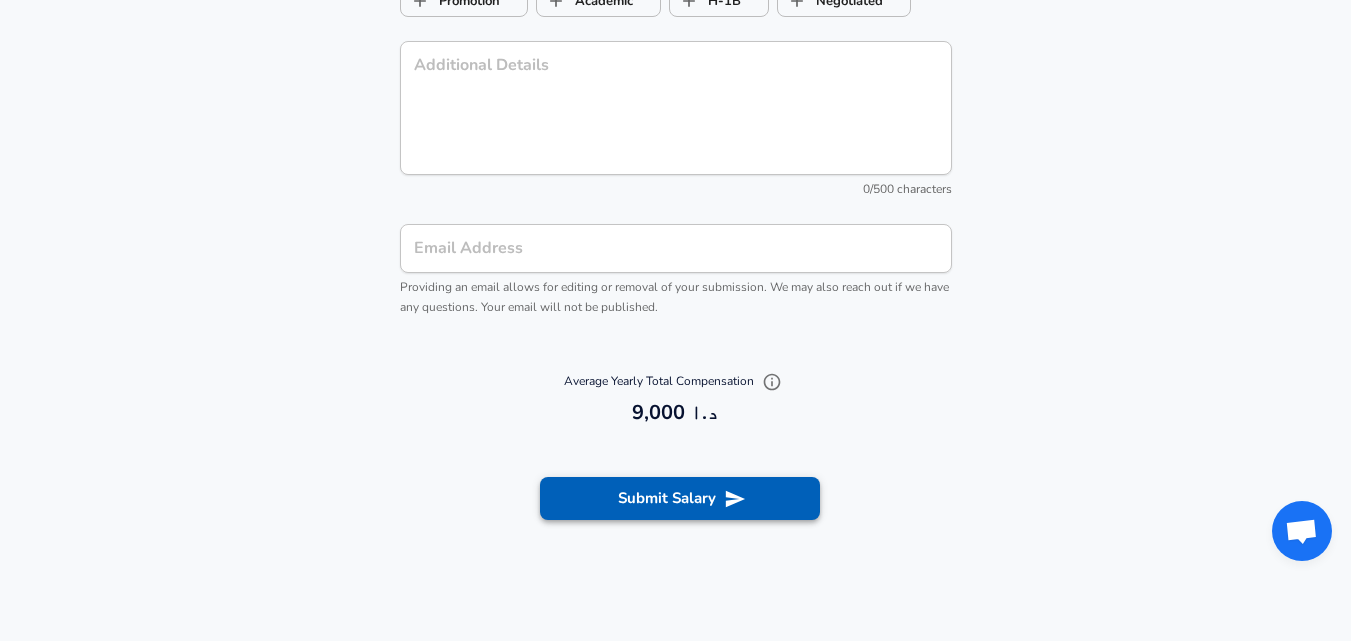 click on "Submit Salary" at bounding box center [680, 498] 